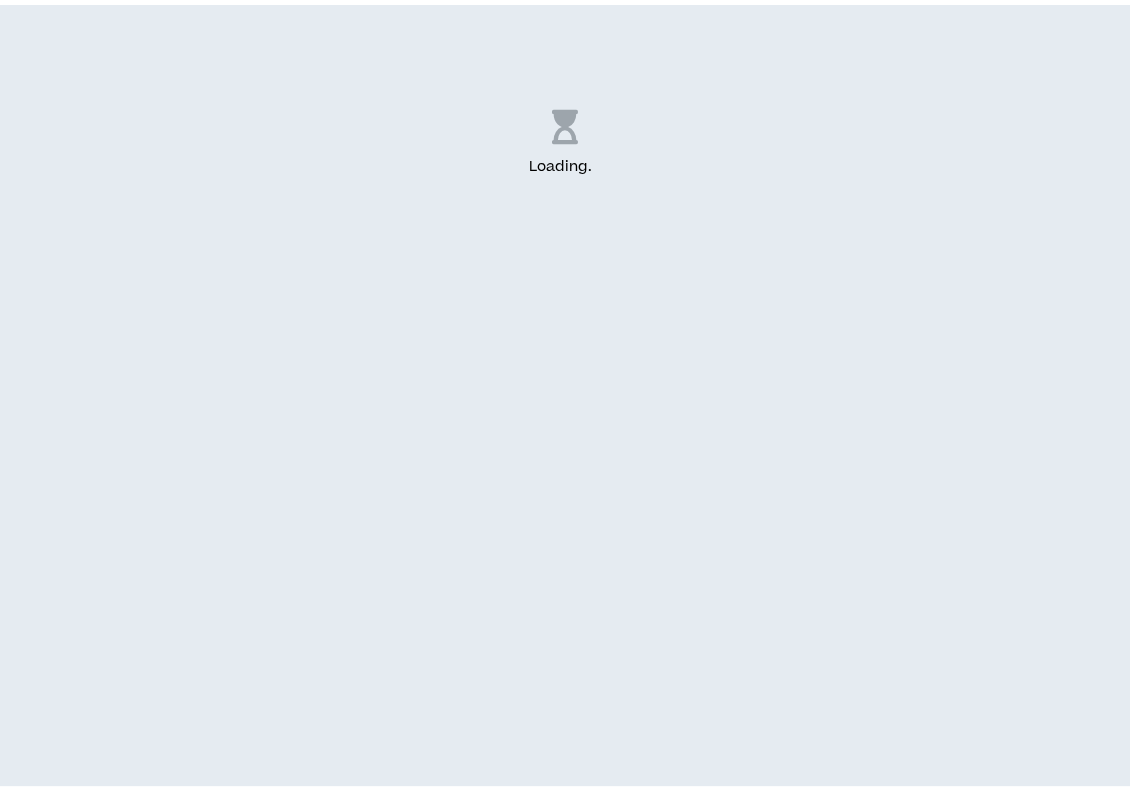 scroll, scrollTop: 0, scrollLeft: 0, axis: both 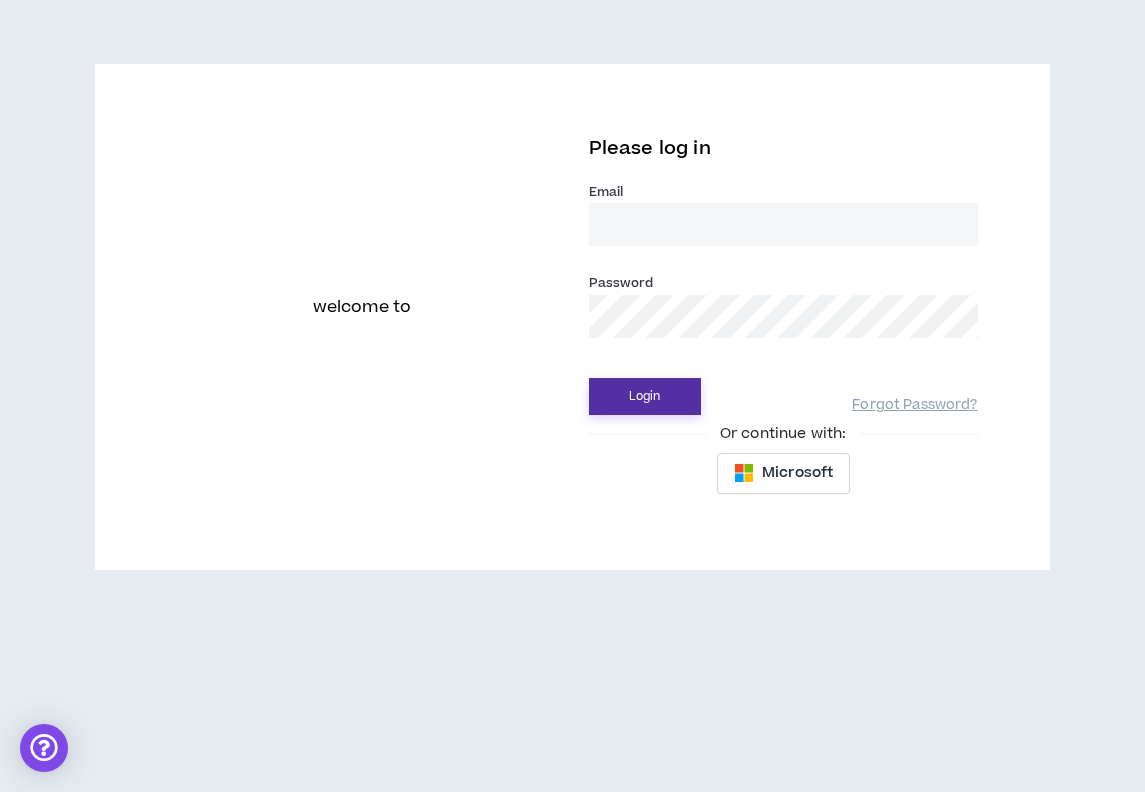 type on "thamonsta@gmail.com" 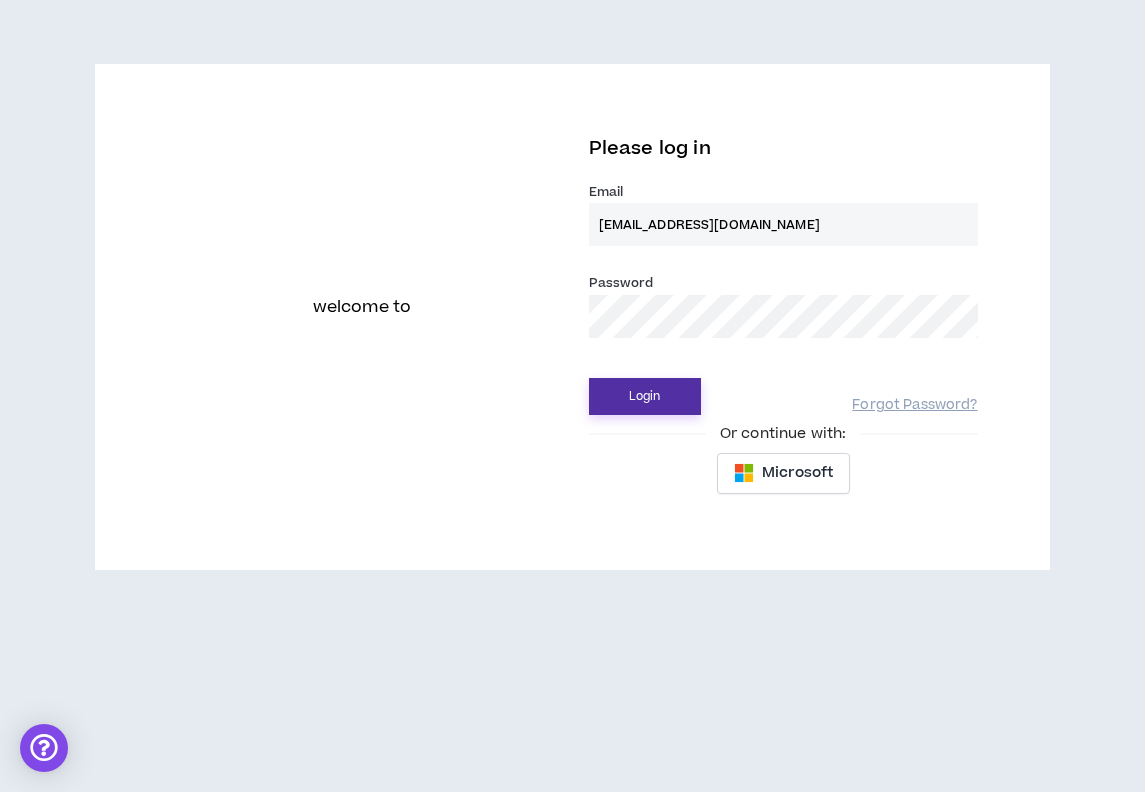 click on "Login" at bounding box center [645, 396] 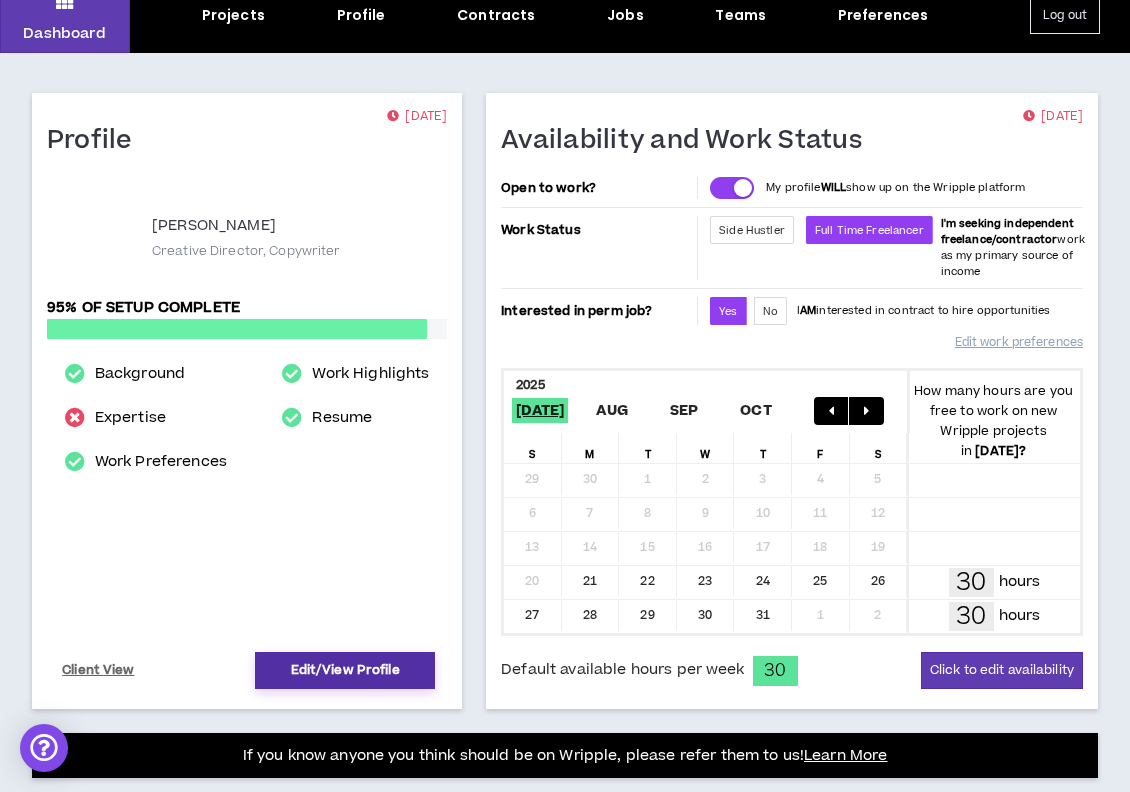 scroll, scrollTop: 84, scrollLeft: 0, axis: vertical 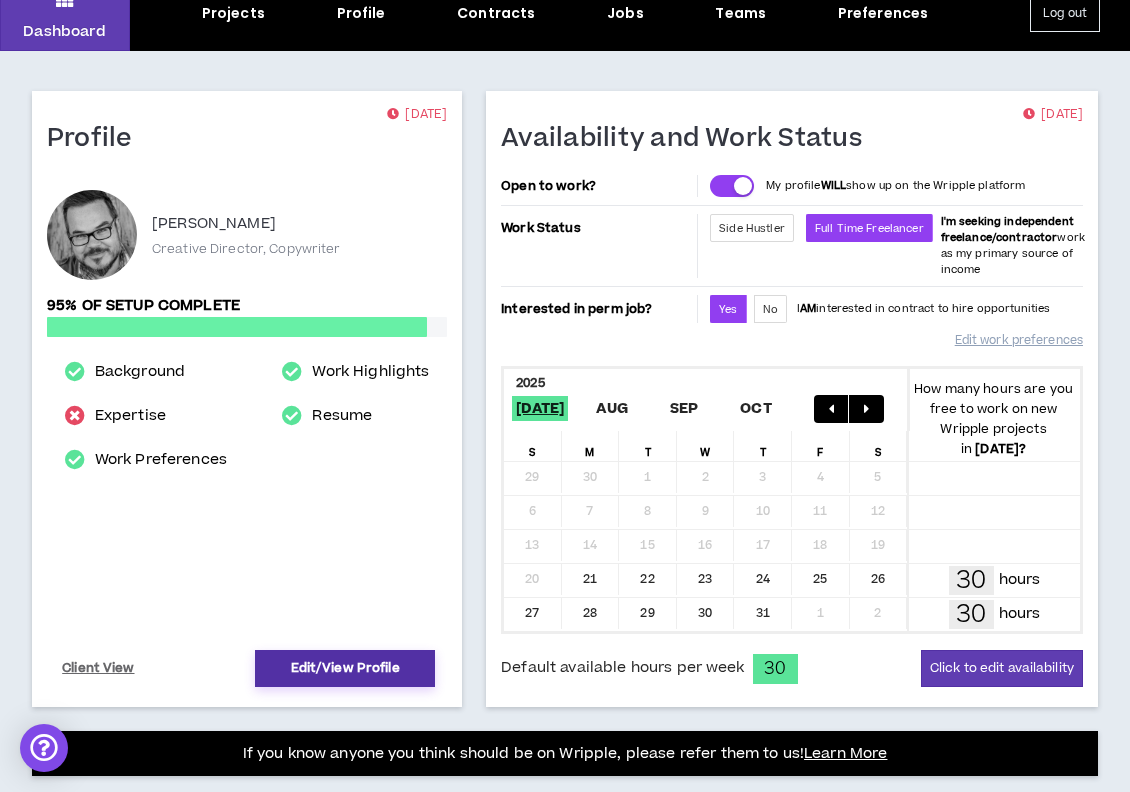 click on "Edit/View Profile" at bounding box center (345, 668) 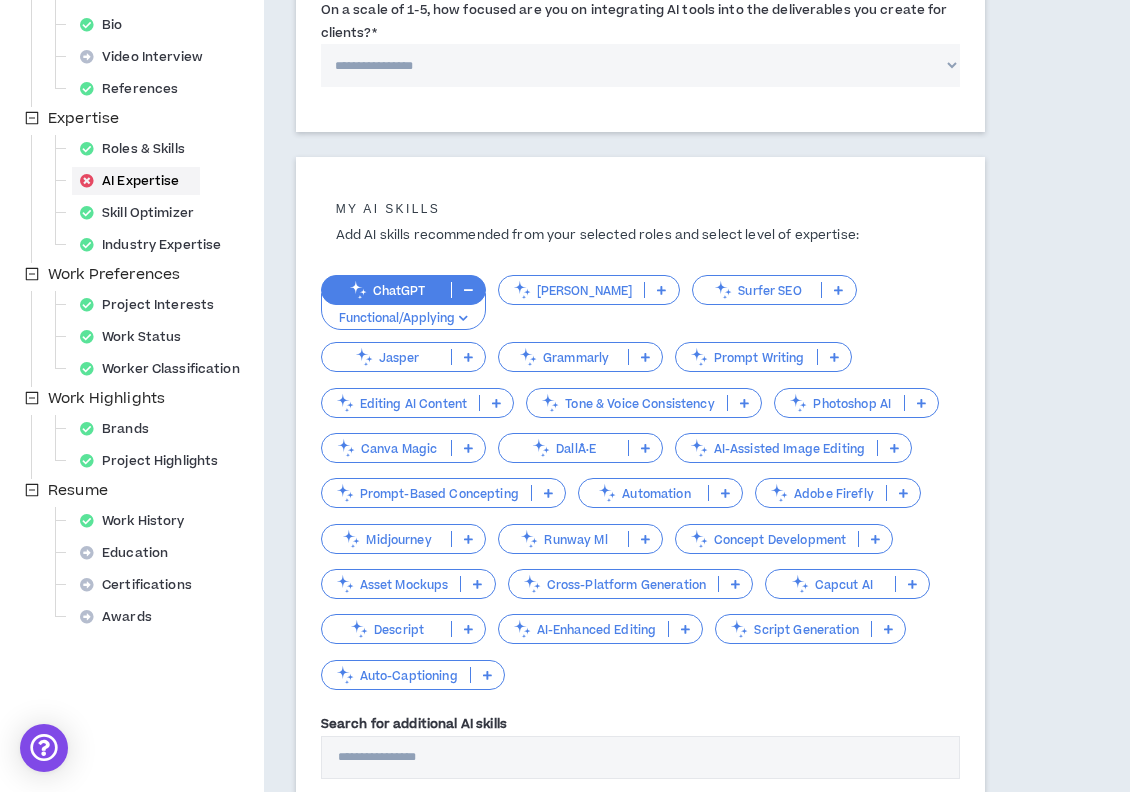 scroll, scrollTop: 320, scrollLeft: 0, axis: vertical 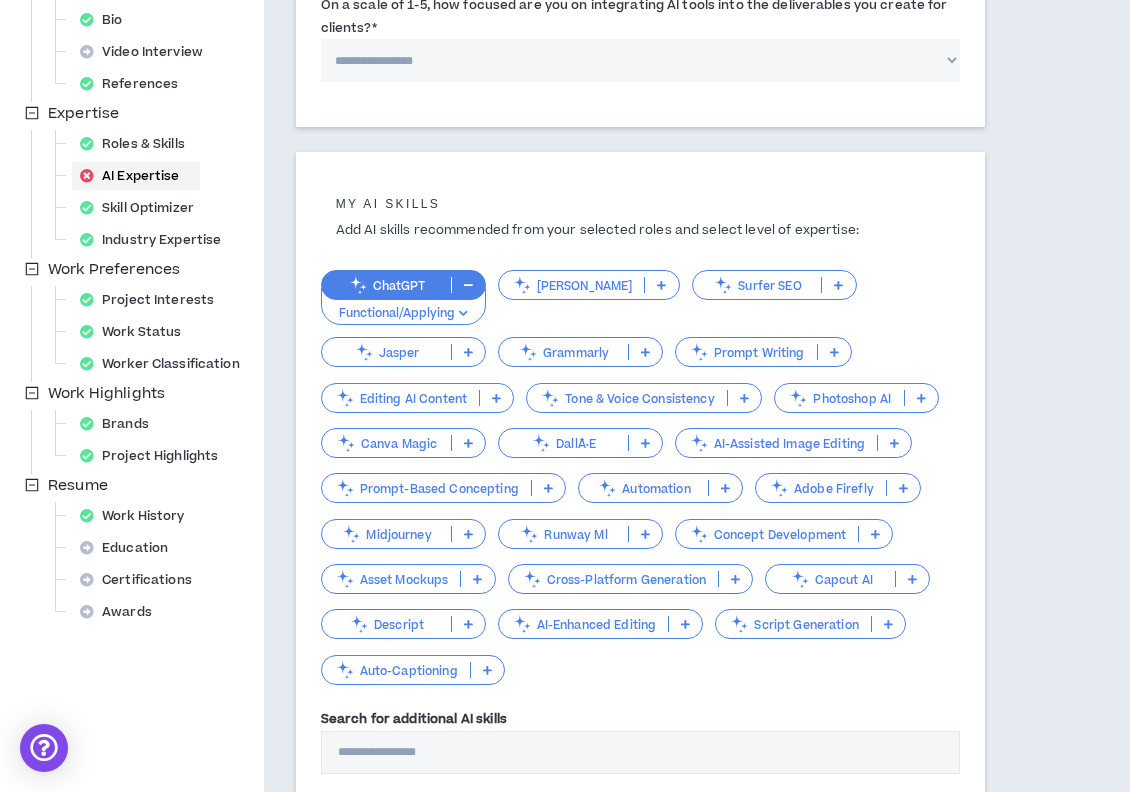 click at bounding box center (463, 313) 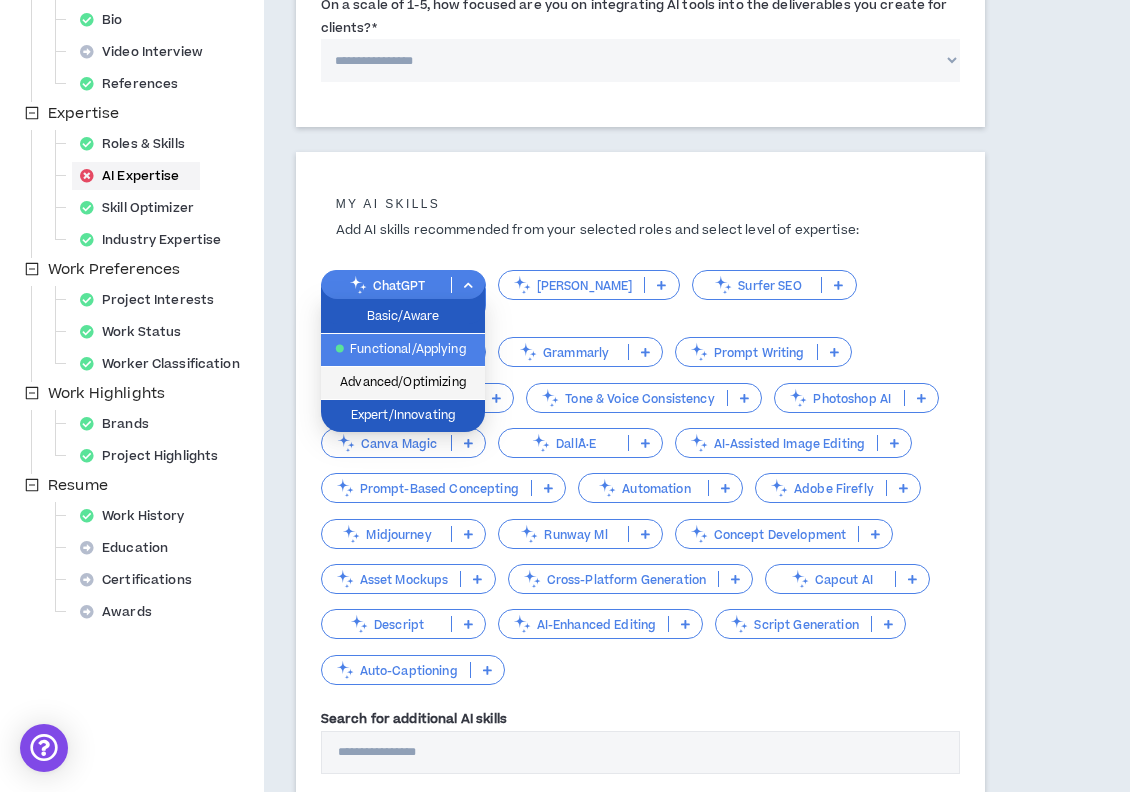 click on "Advanced/Optimizing" at bounding box center [403, 383] 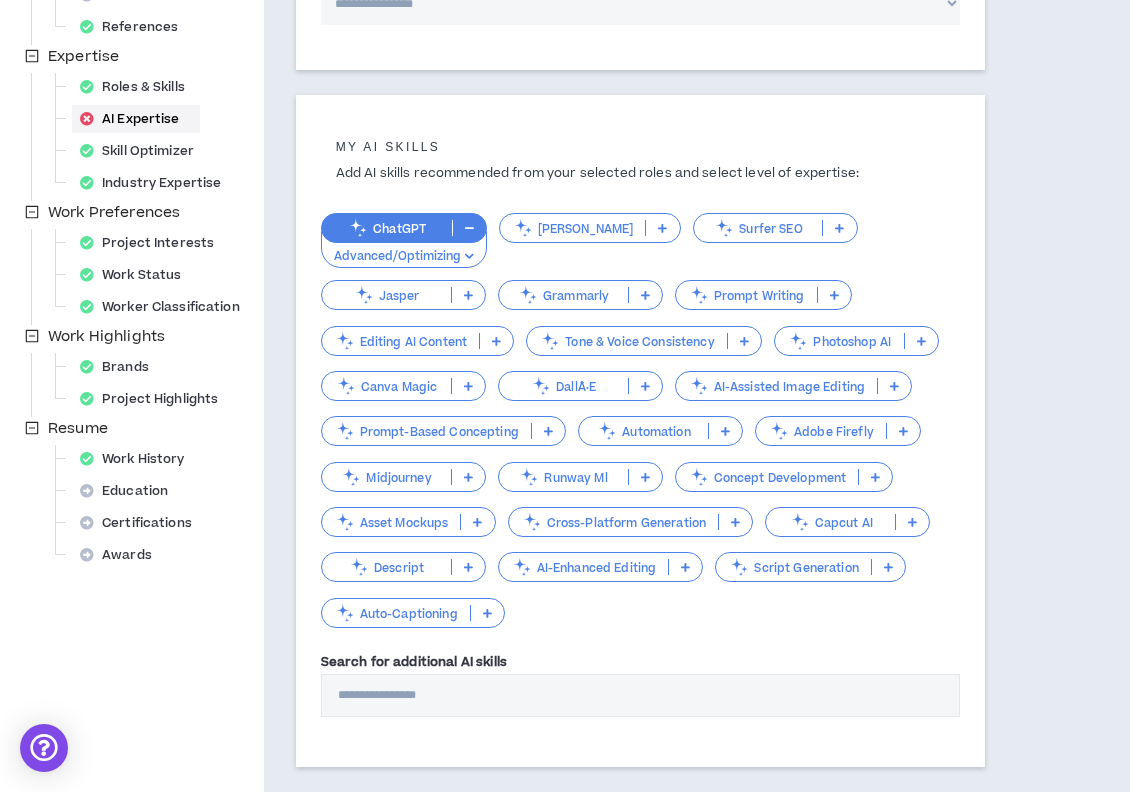 scroll, scrollTop: 378, scrollLeft: 0, axis: vertical 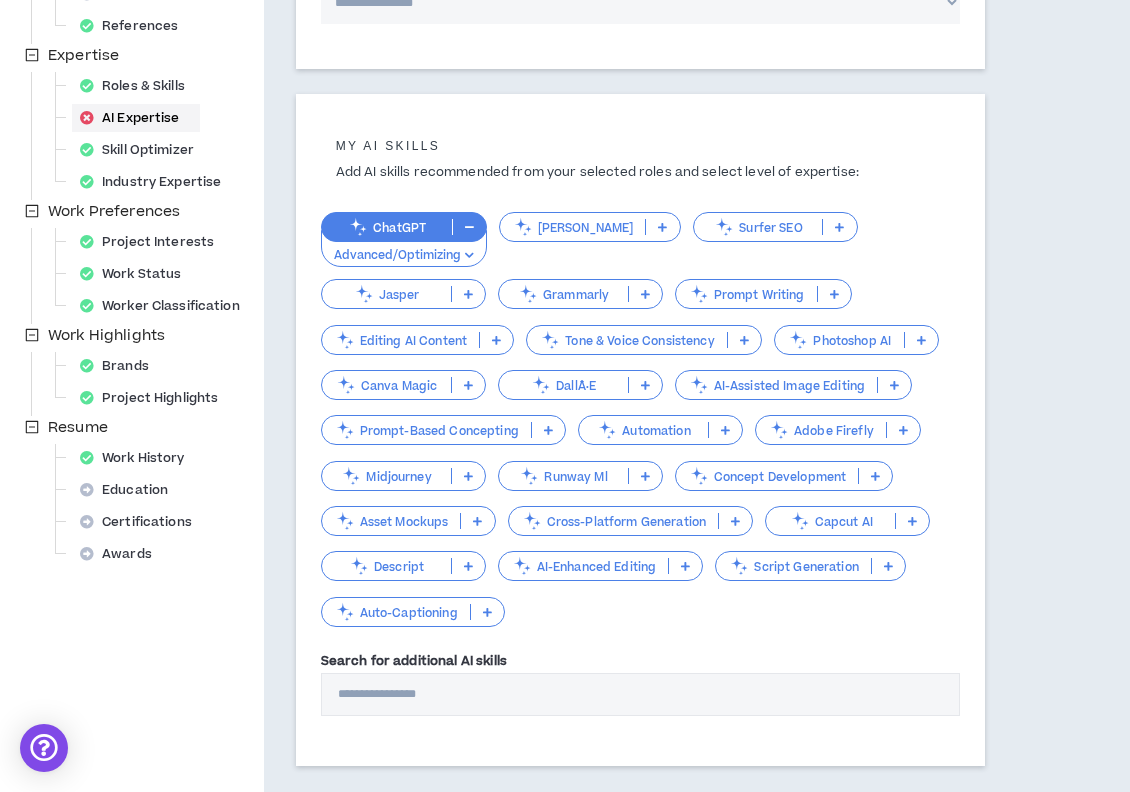 click at bounding box center [834, 294] 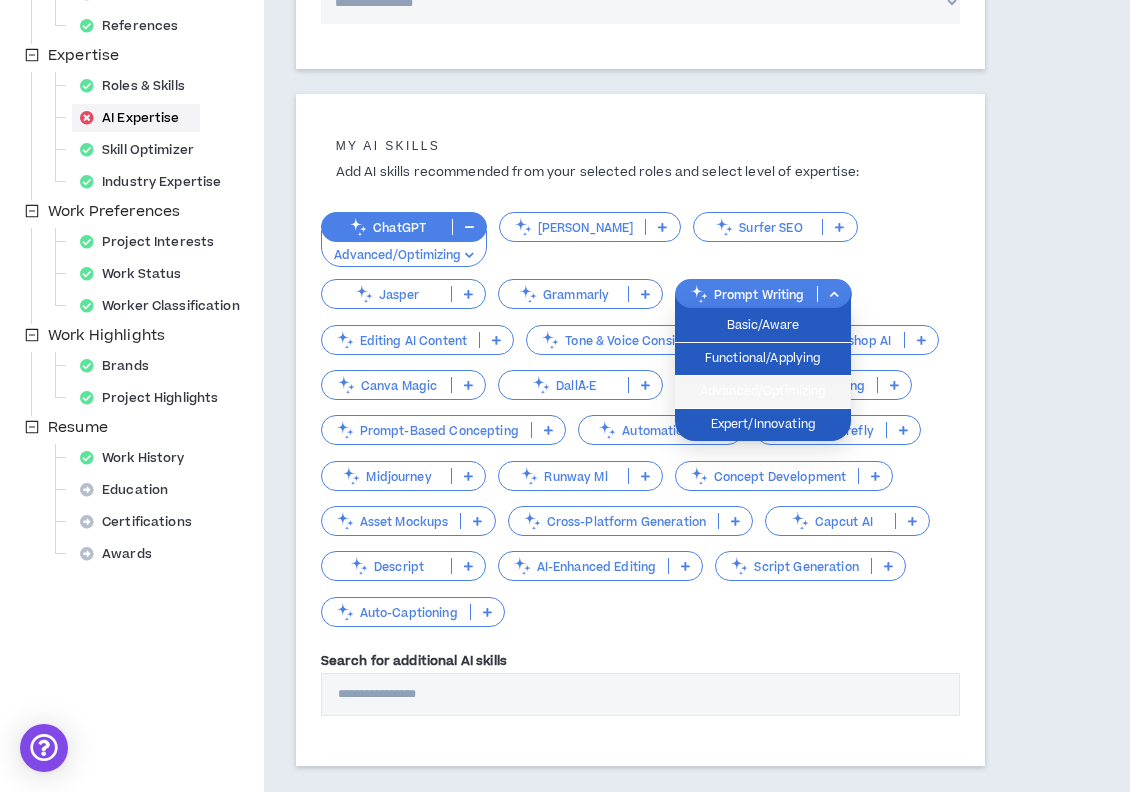 click on "Advanced/Optimizing" at bounding box center [763, 392] 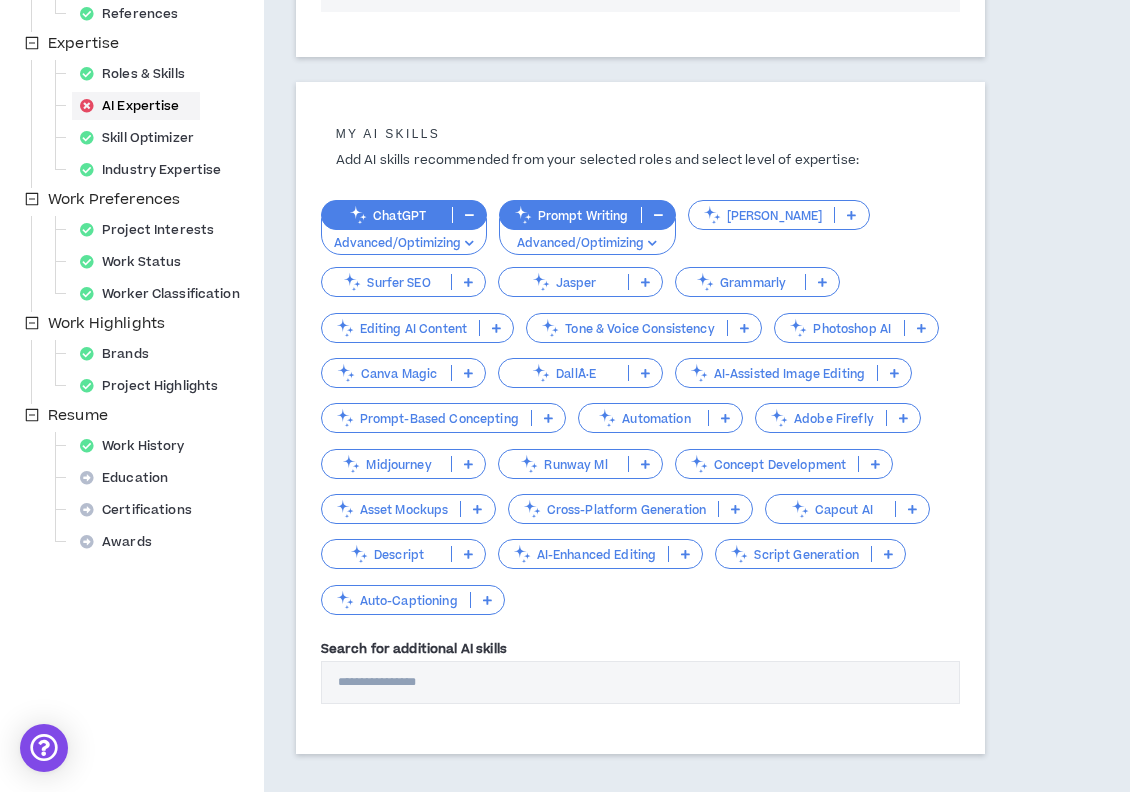 scroll, scrollTop: 394, scrollLeft: 0, axis: vertical 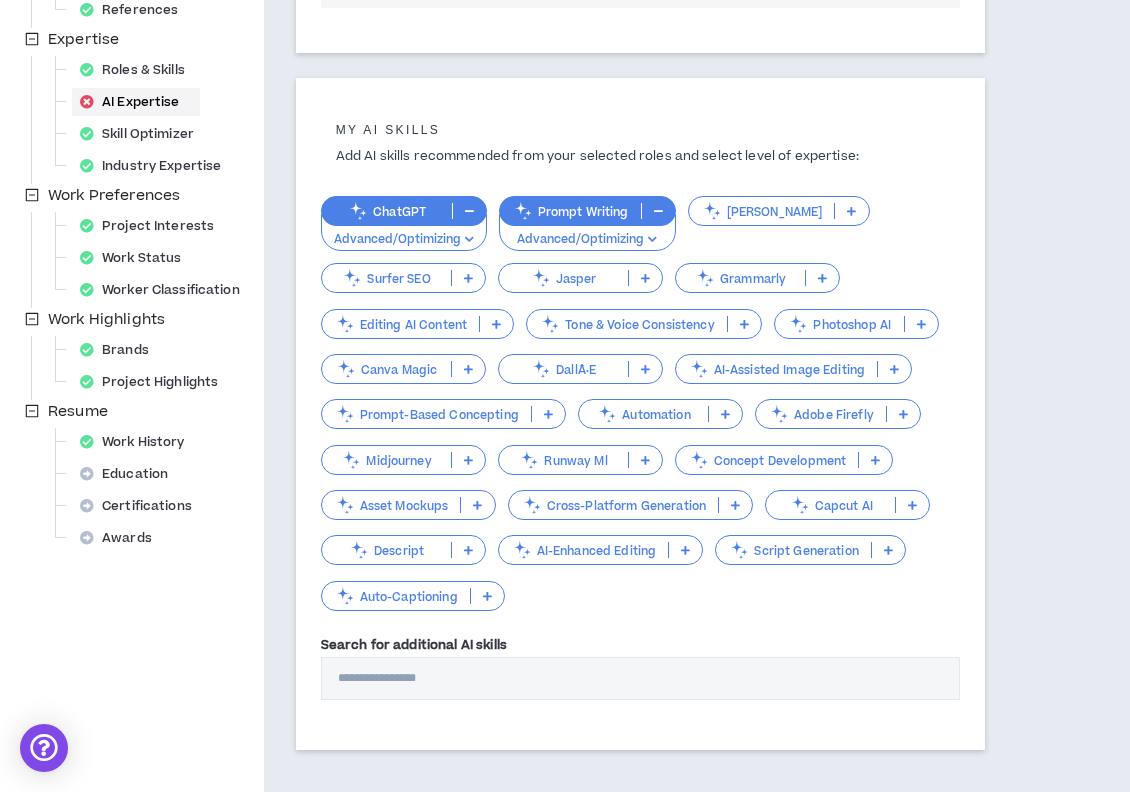 click at bounding box center (496, 324) 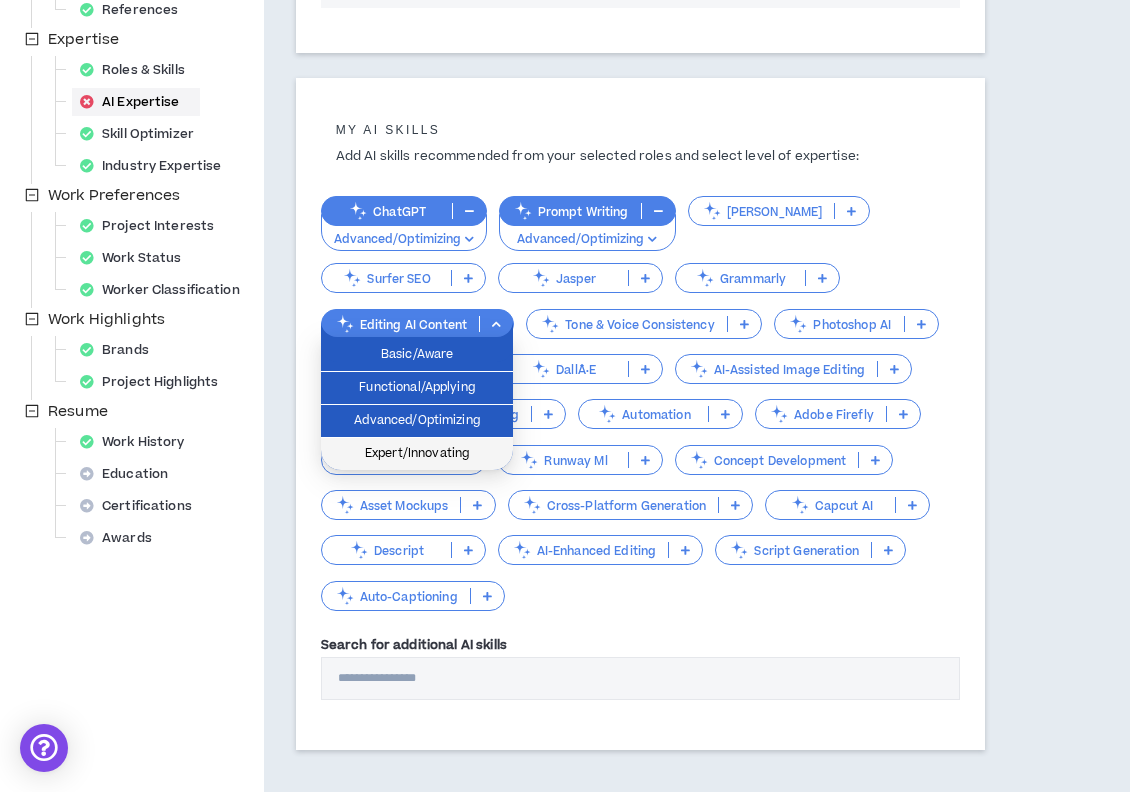 click on "Expert/Innovating" at bounding box center [417, 454] 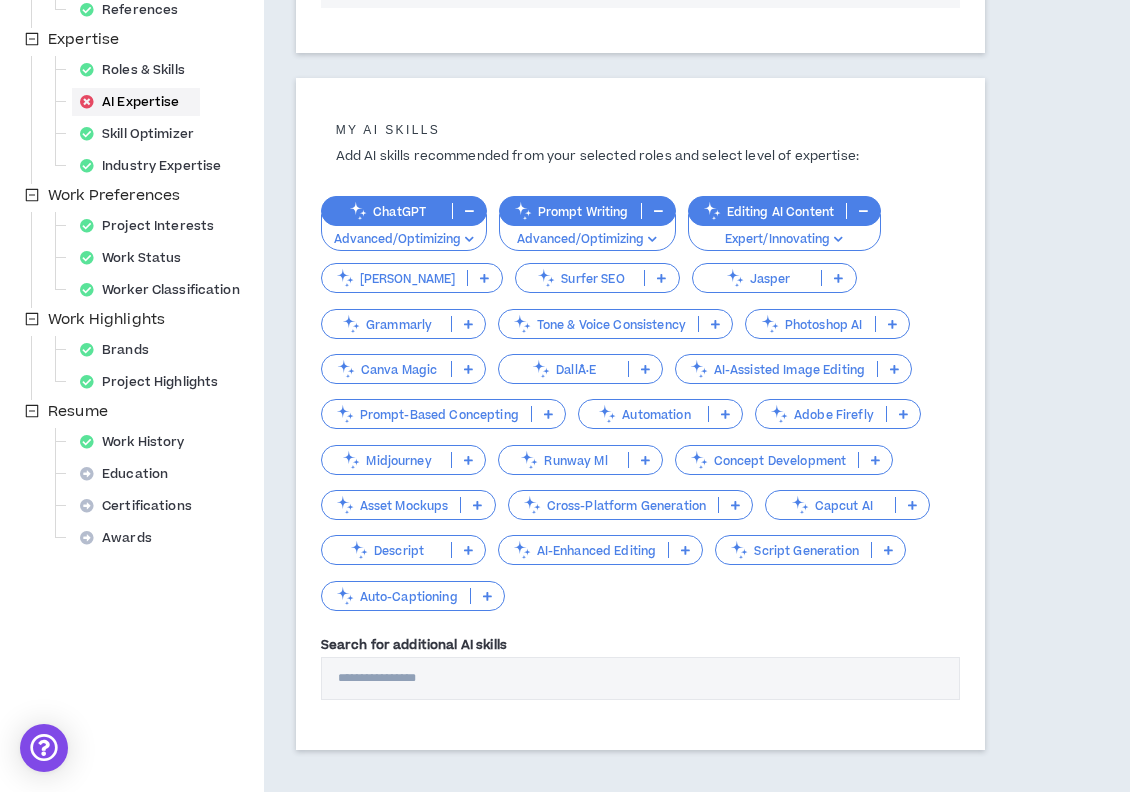 click at bounding box center [715, 324] 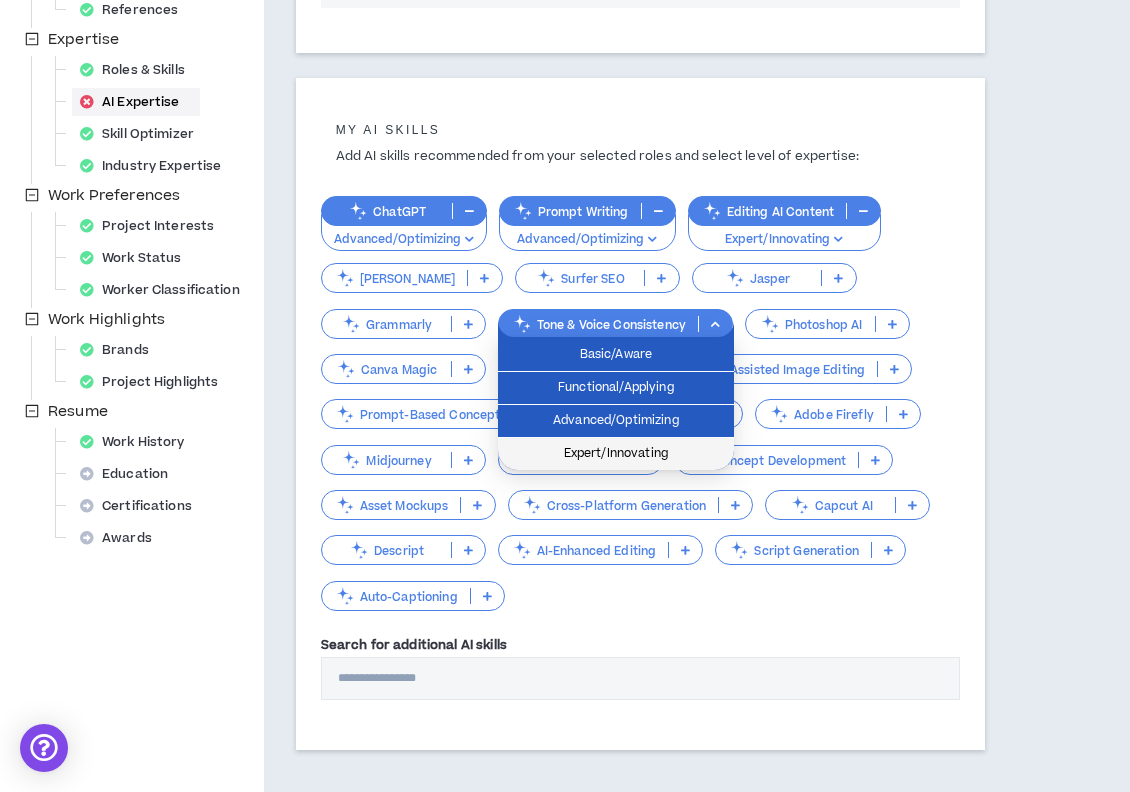 click on "Expert/Innovating" at bounding box center (616, 454) 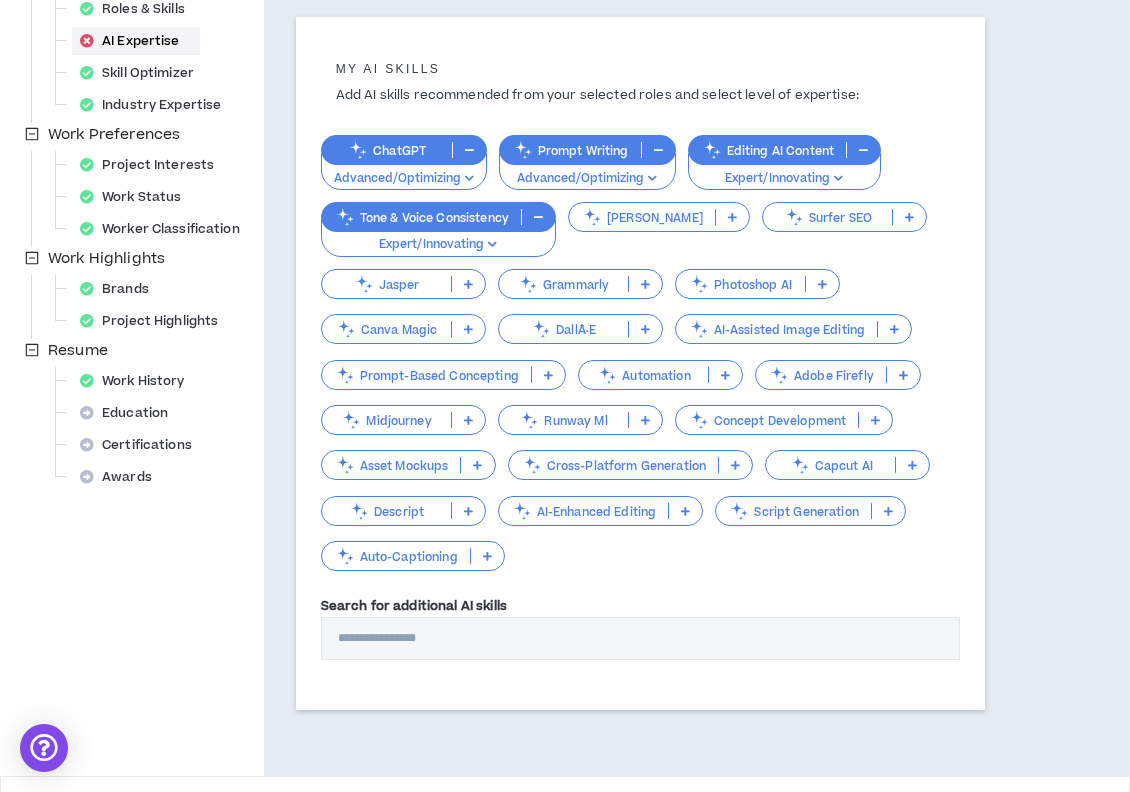 scroll, scrollTop: 518, scrollLeft: 0, axis: vertical 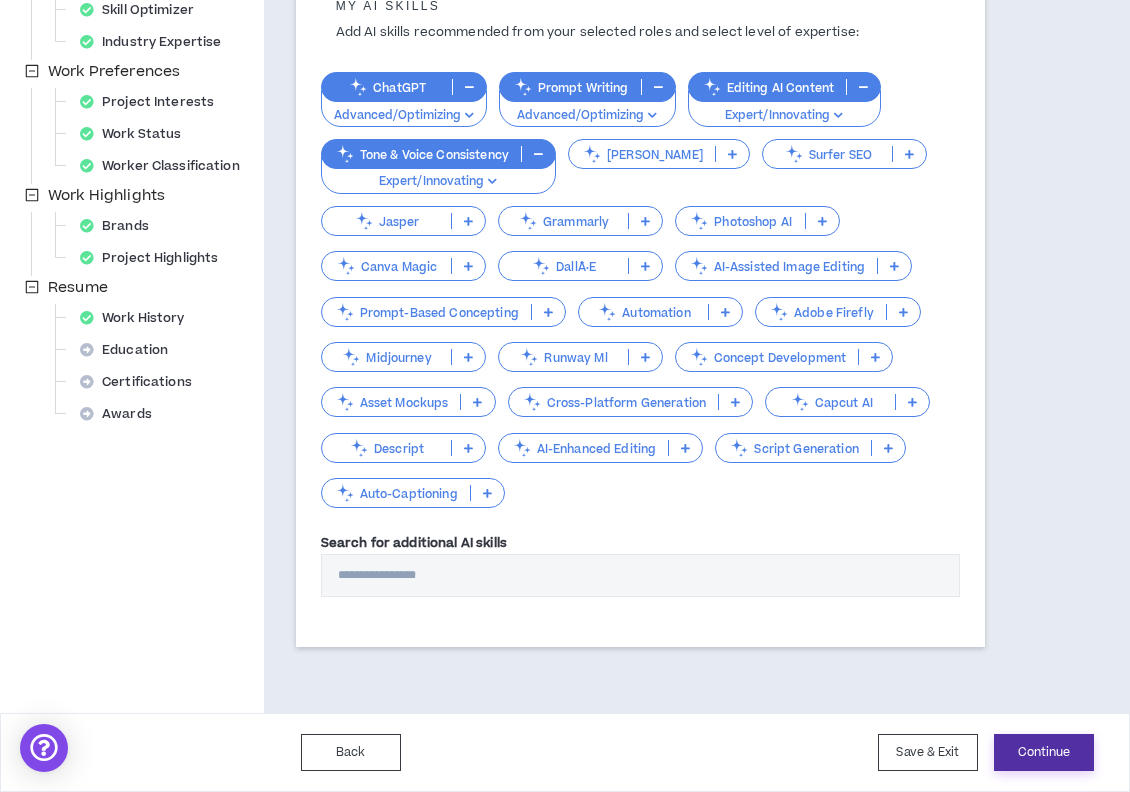 click on "Continue" at bounding box center (1044, 752) 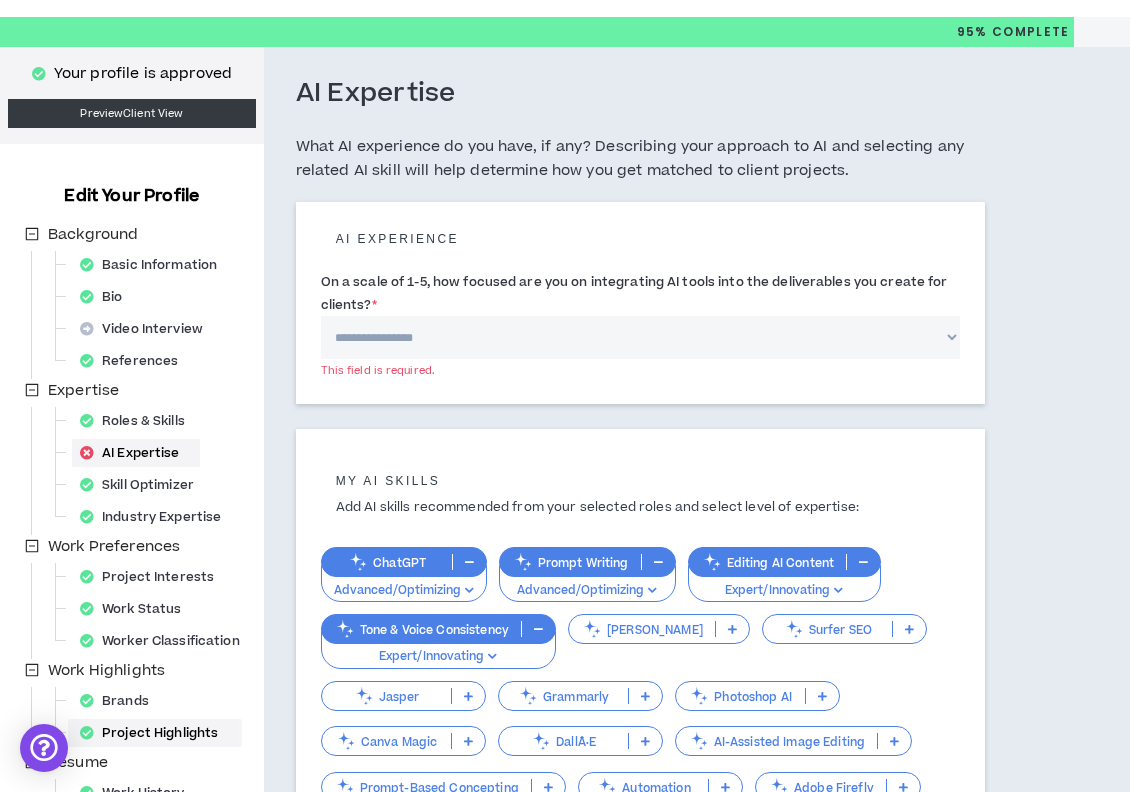 scroll, scrollTop: 0, scrollLeft: 0, axis: both 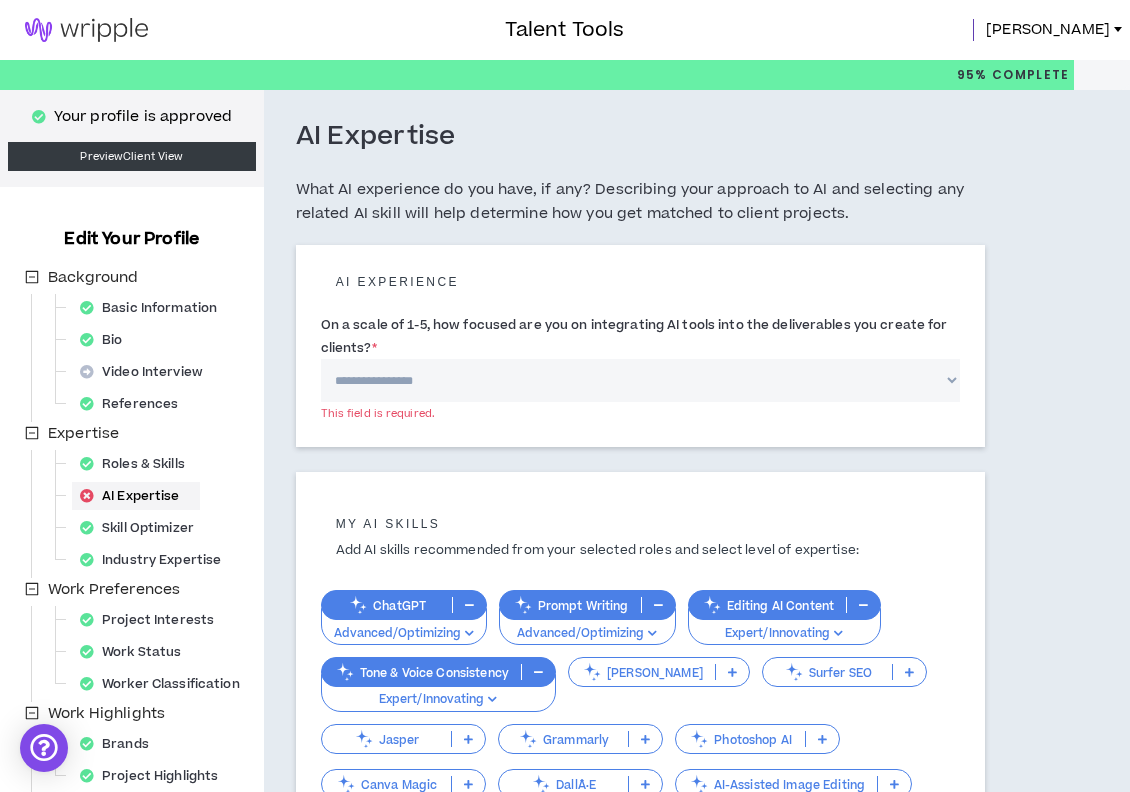 click on "**********" at bounding box center (640, 380) 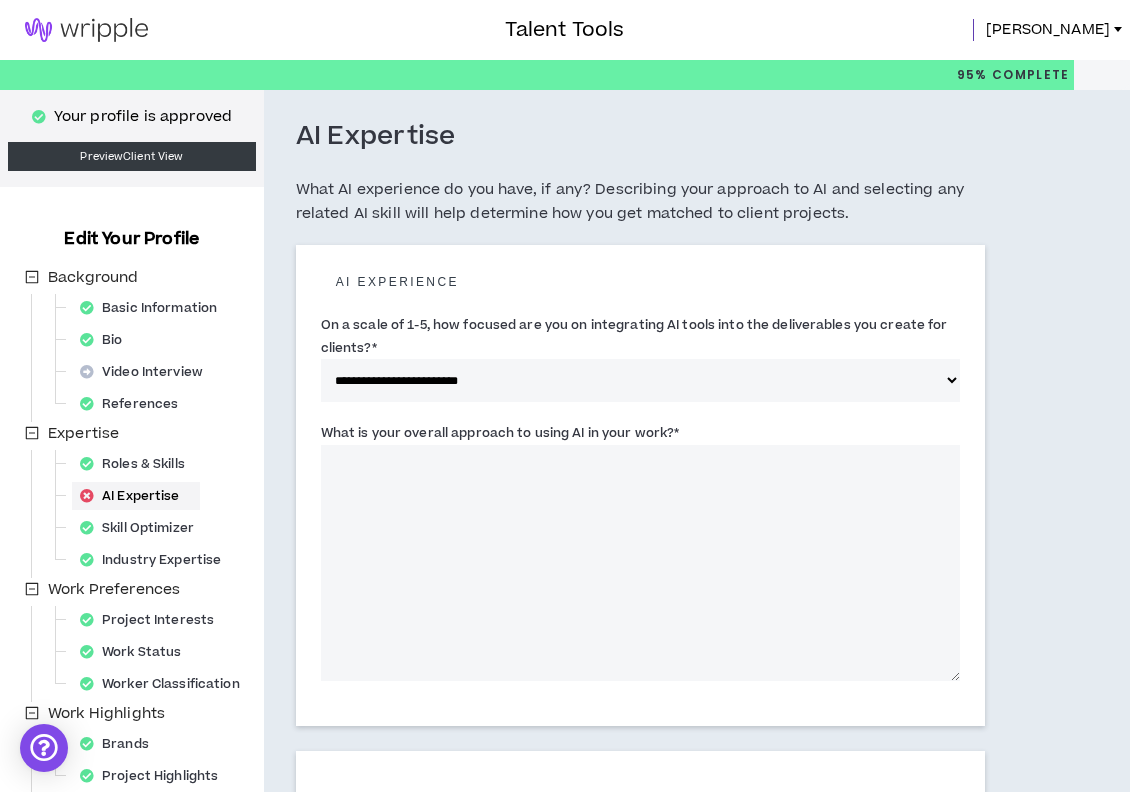 click on "What is your overall approach to using AI in your work?  *" at bounding box center (640, 563) 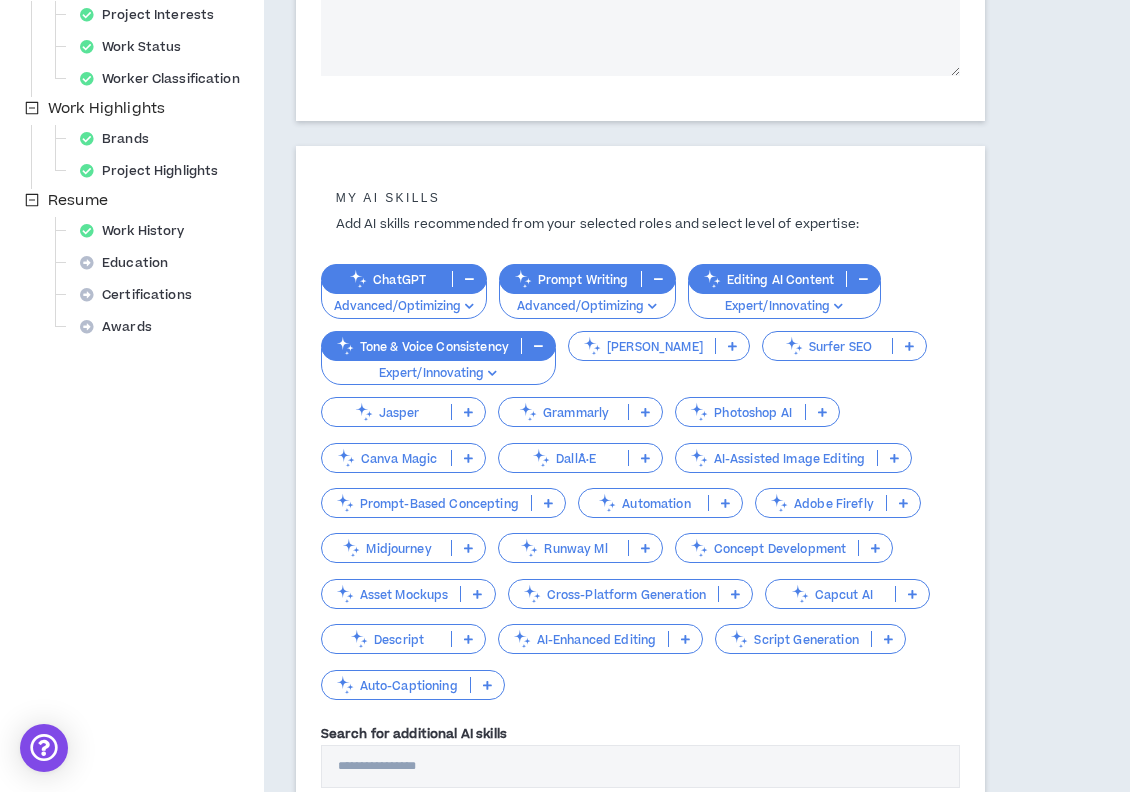 scroll, scrollTop: 796, scrollLeft: 0, axis: vertical 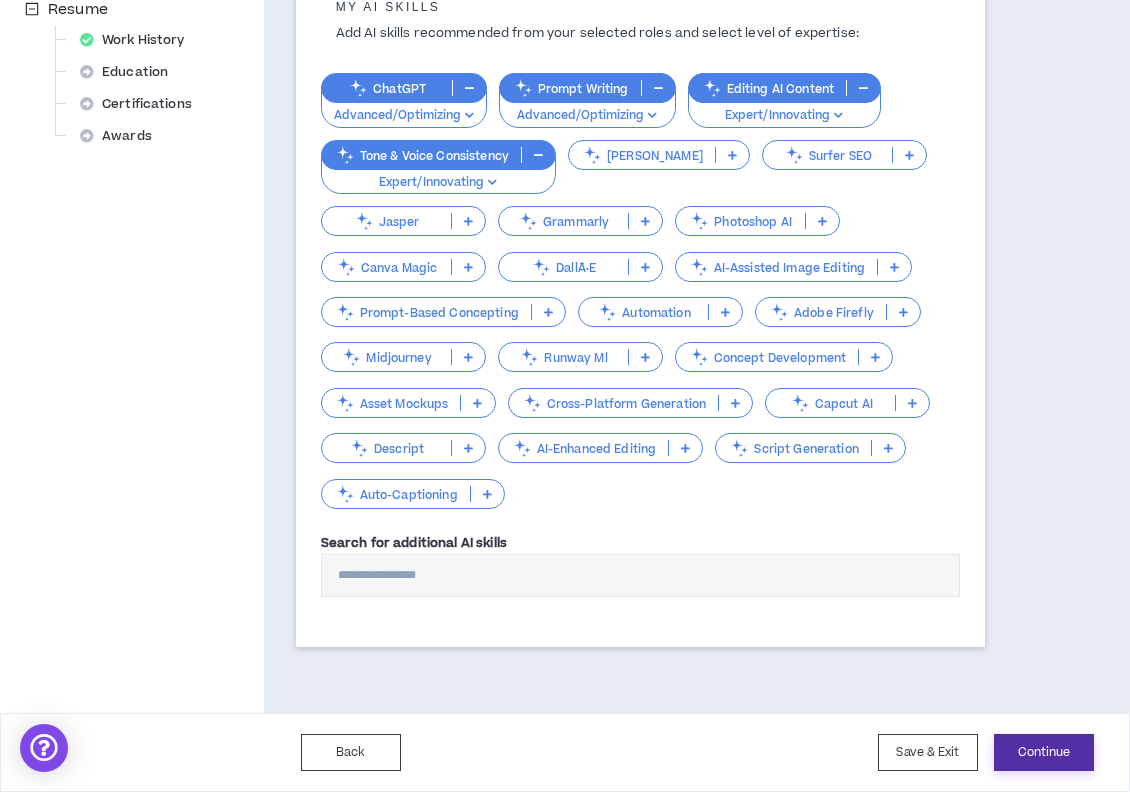 type on "**********" 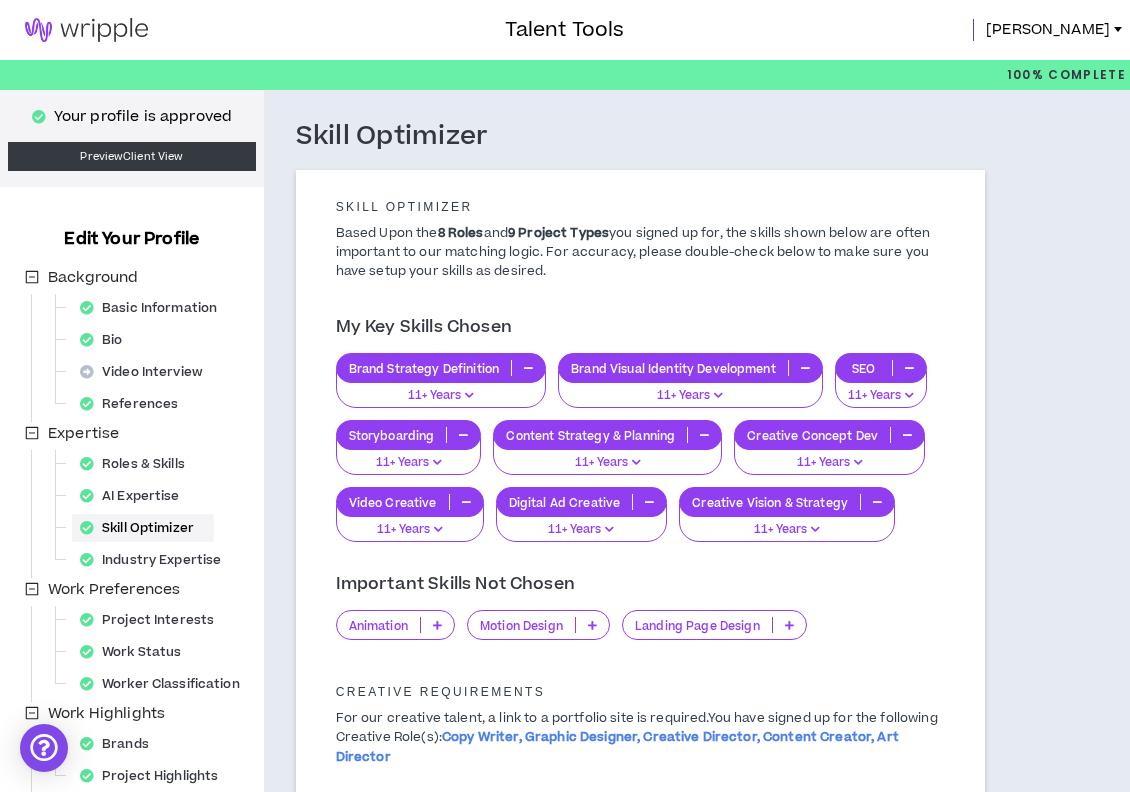 scroll, scrollTop: 325, scrollLeft: 0, axis: vertical 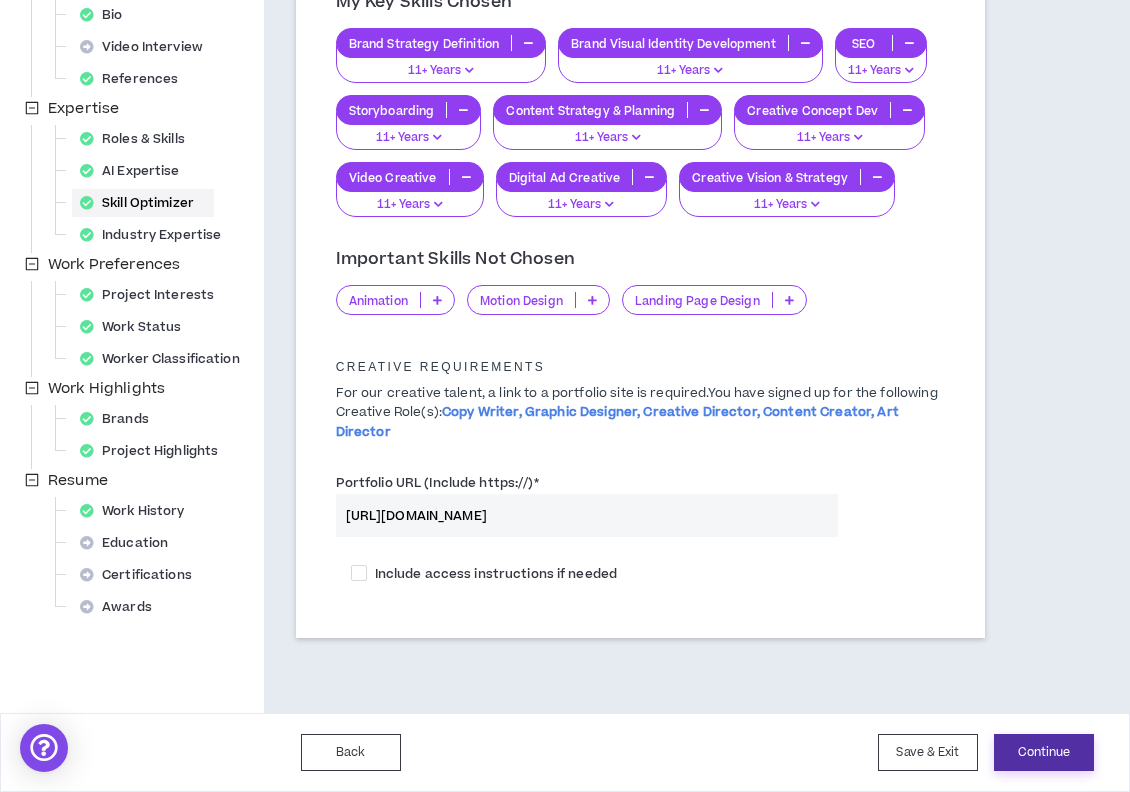 click on "Continue" at bounding box center (1044, 752) 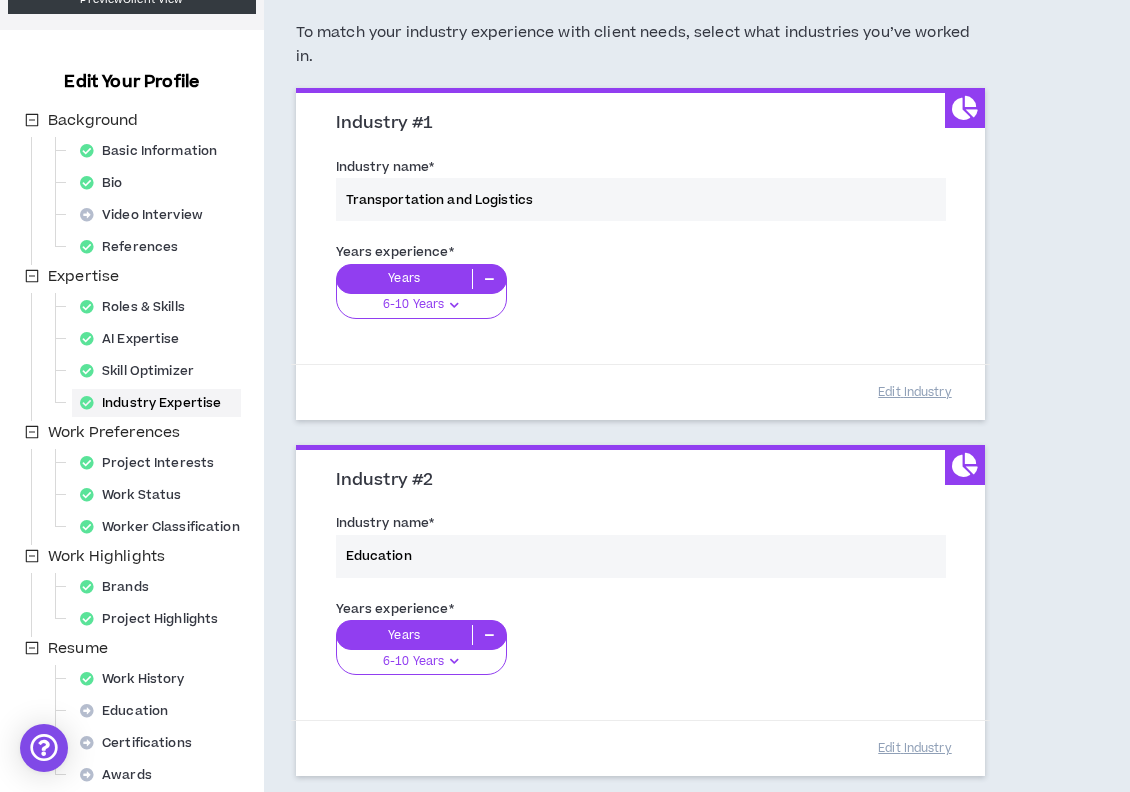 scroll, scrollTop: 194, scrollLeft: 0, axis: vertical 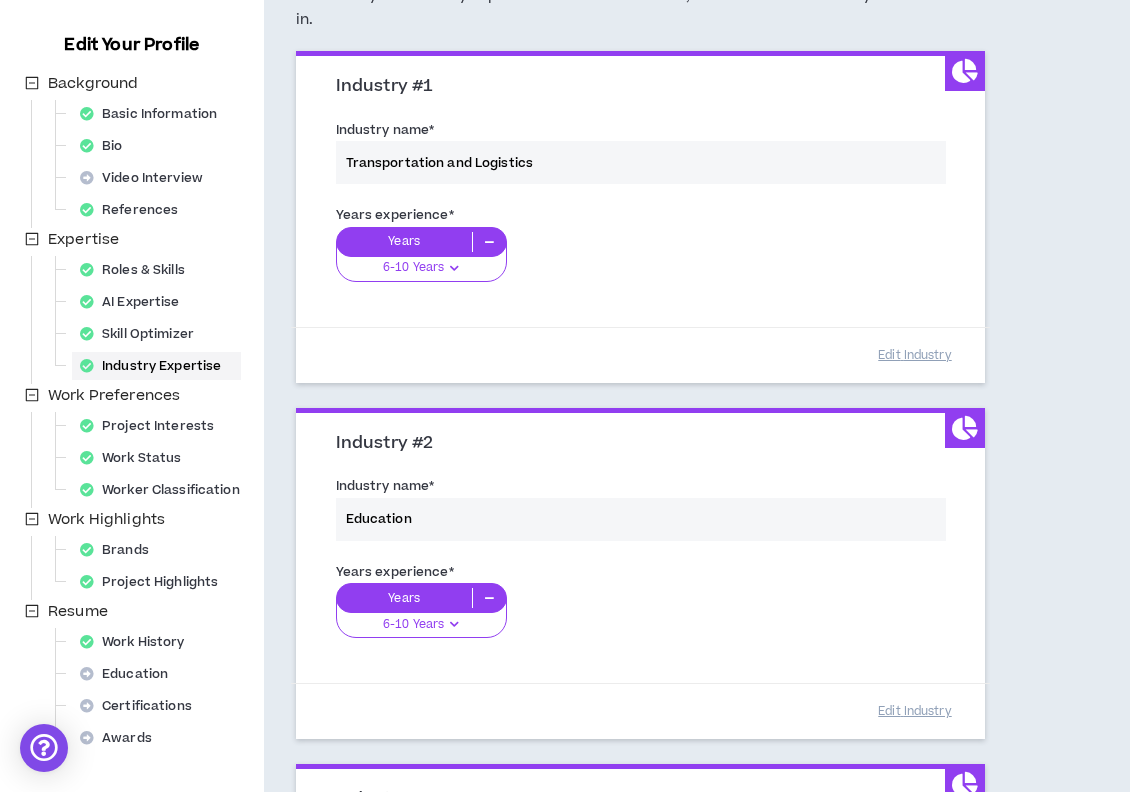 click on "Years experience  * Years 6-10 Years 0-1 Years 2-5 Years 6-10 Years 11+ Years" at bounding box center [640, 255] 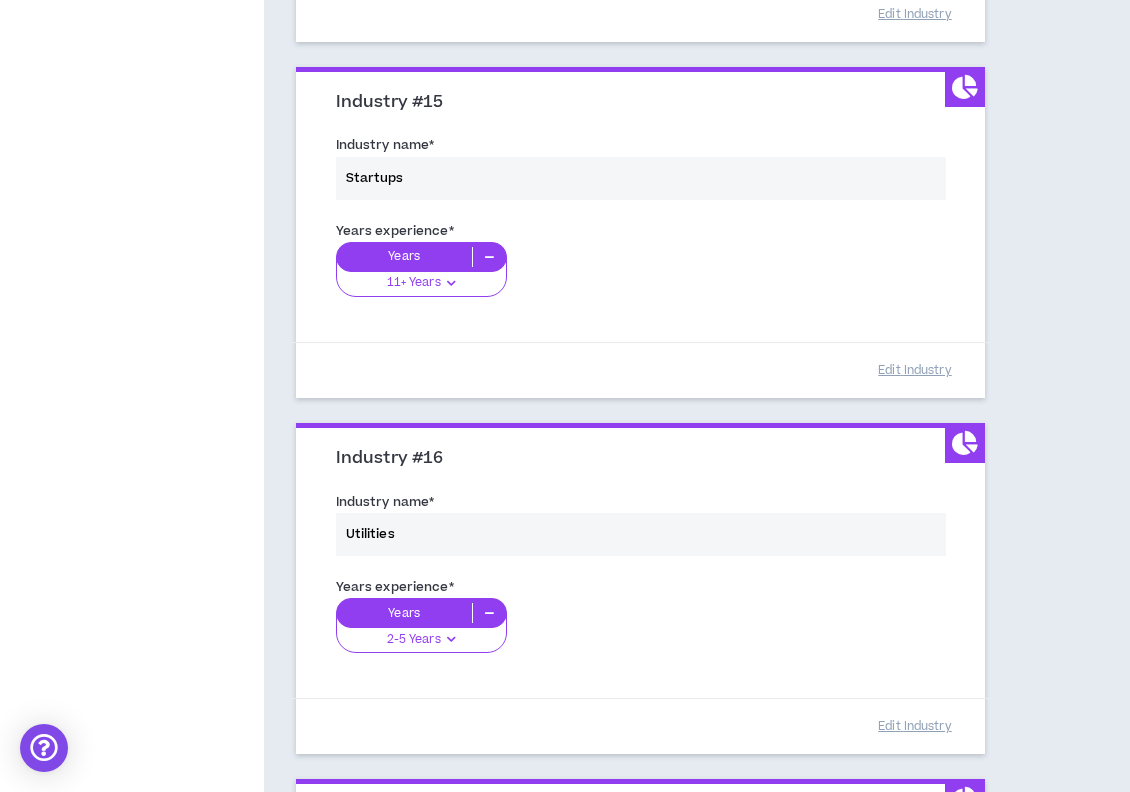 scroll, scrollTop: 6148, scrollLeft: 0, axis: vertical 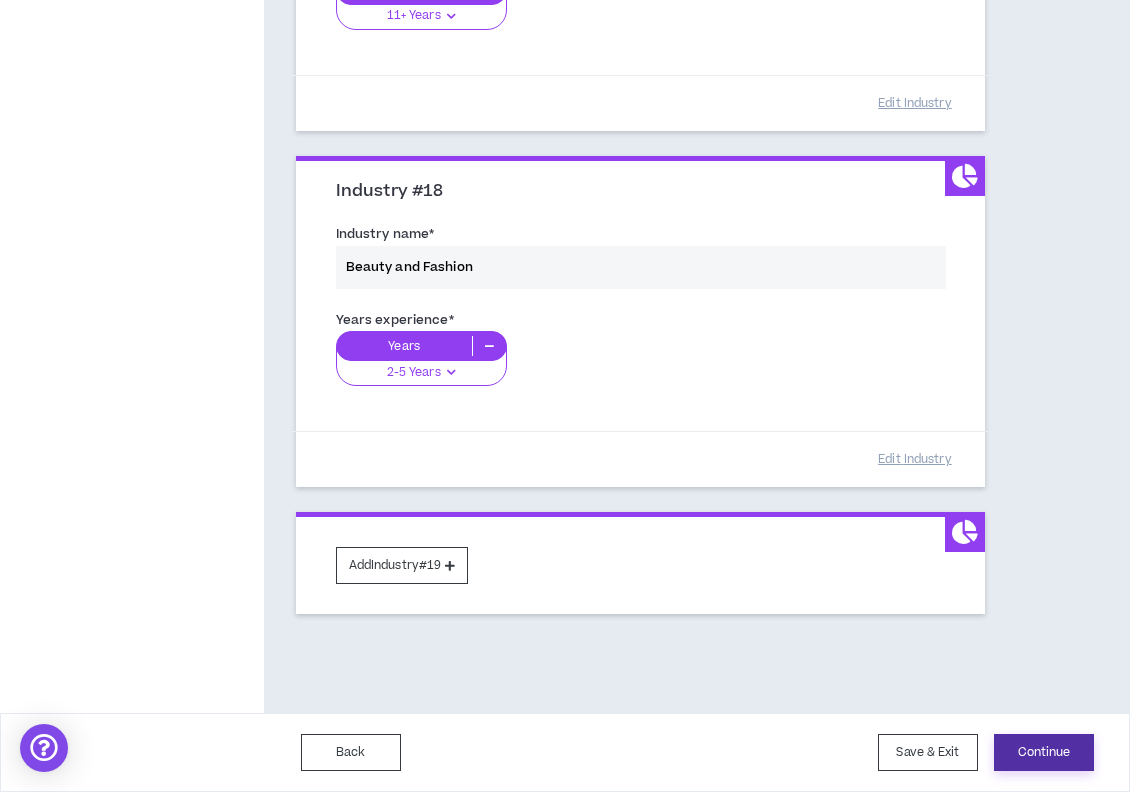 click on "Continue" at bounding box center (1044, 752) 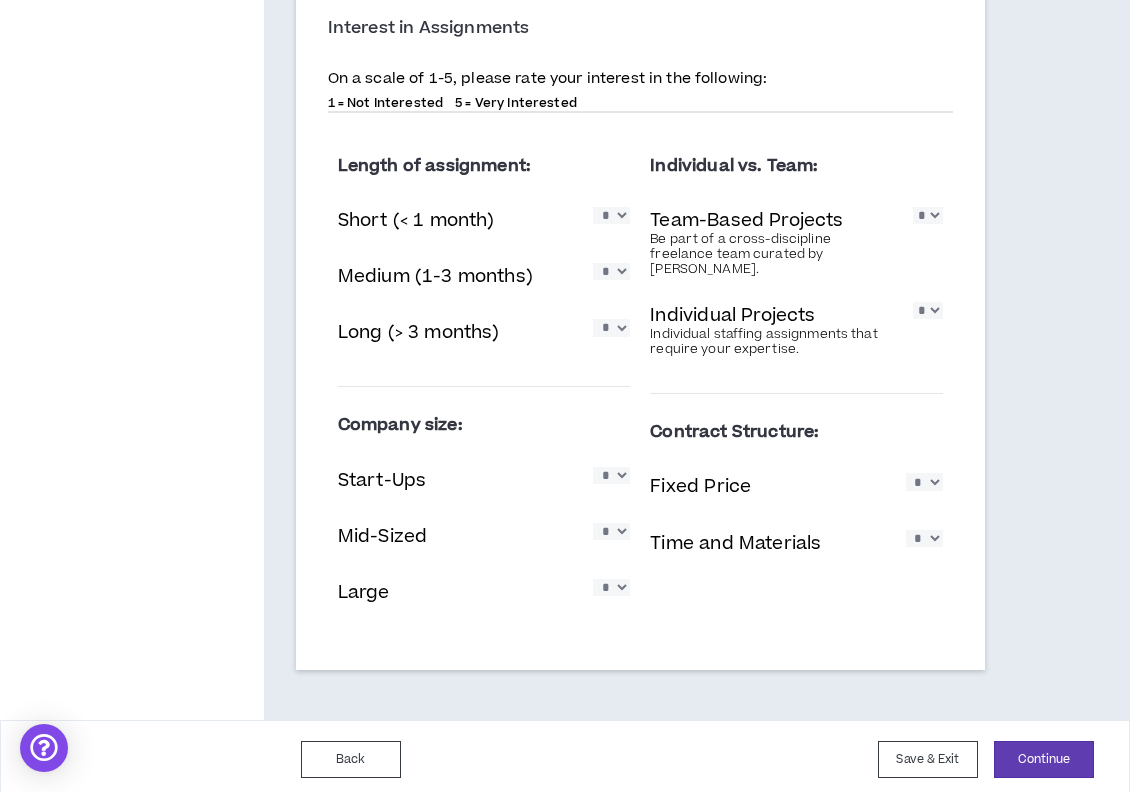 scroll, scrollTop: 1583, scrollLeft: 0, axis: vertical 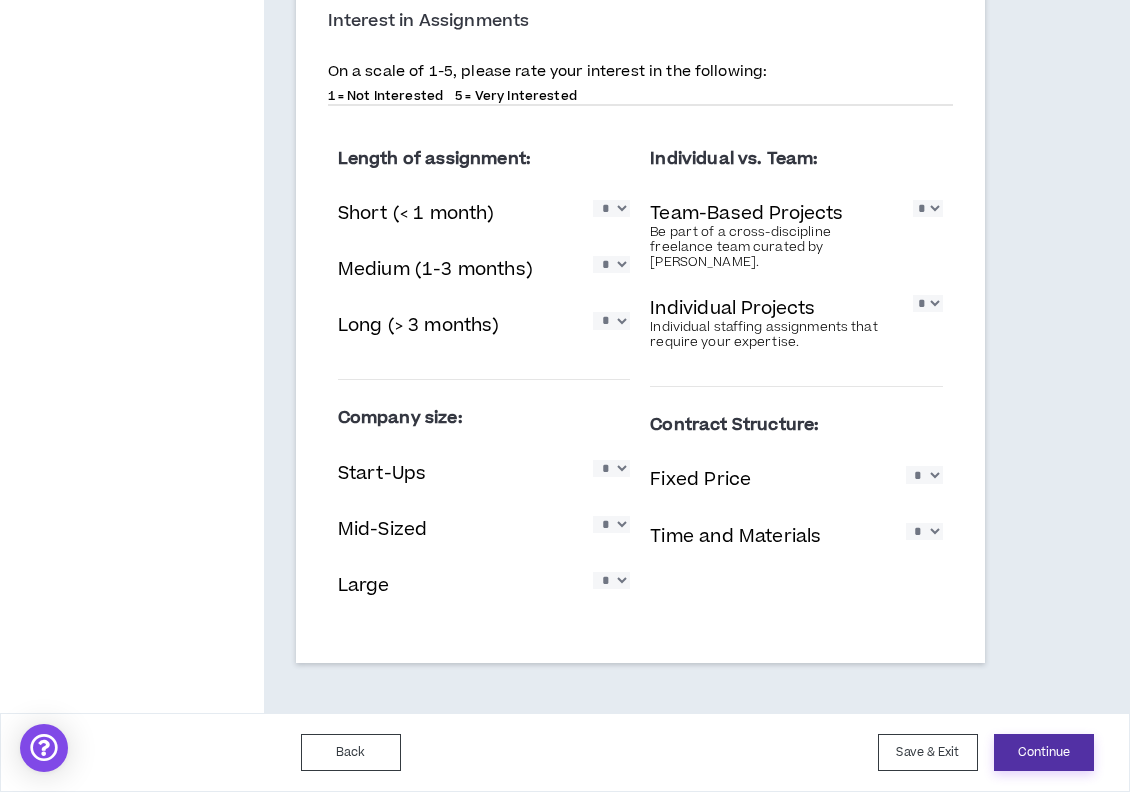 click on "Continue" at bounding box center (1044, 752) 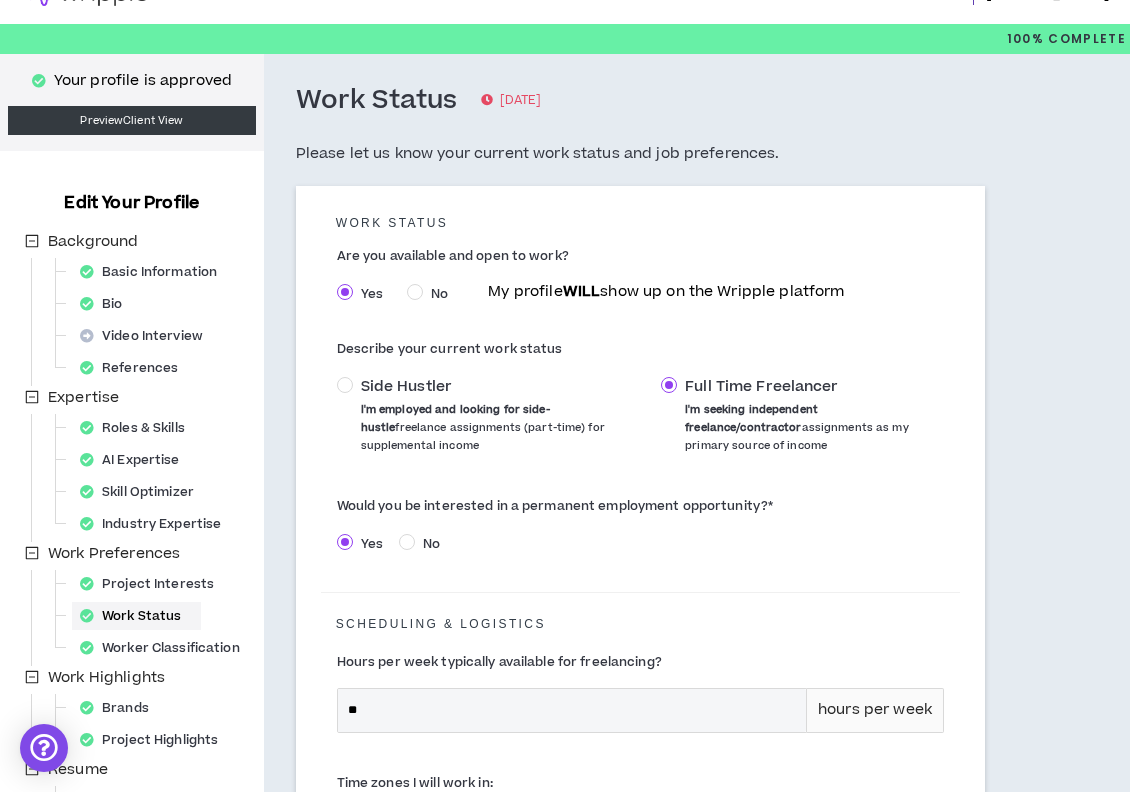 scroll, scrollTop: 0, scrollLeft: 0, axis: both 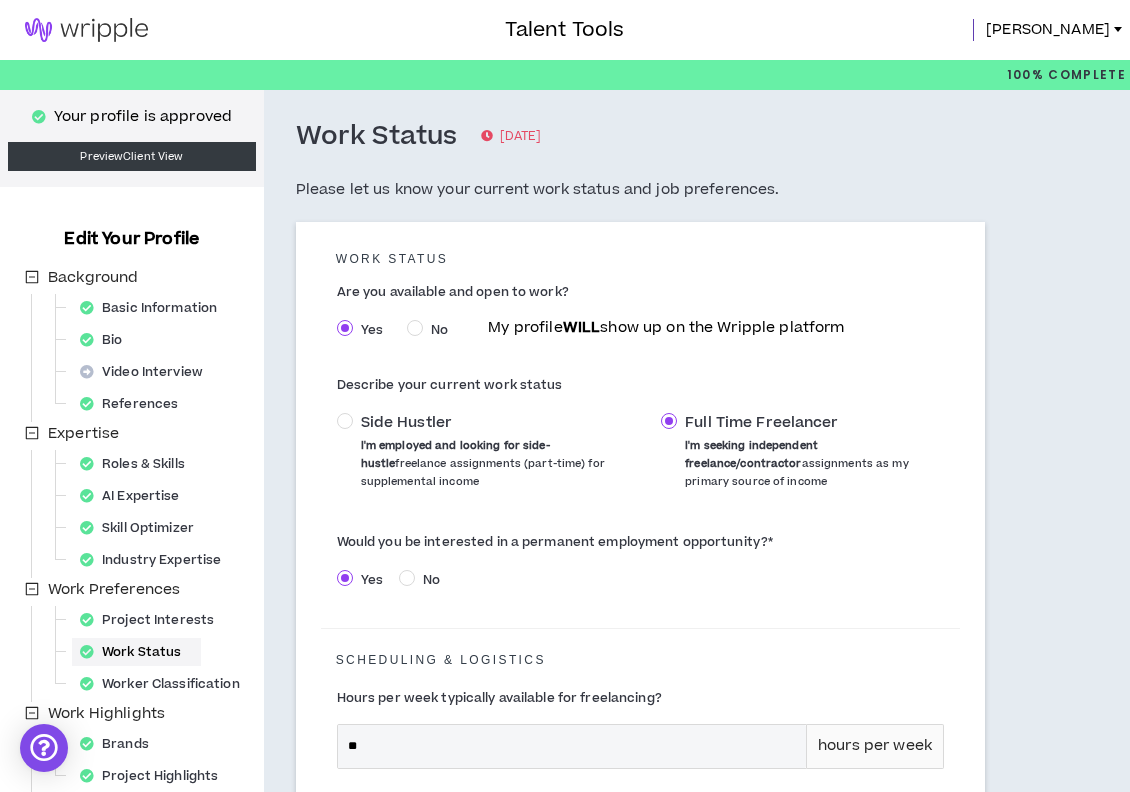 click at bounding box center [86, 30] 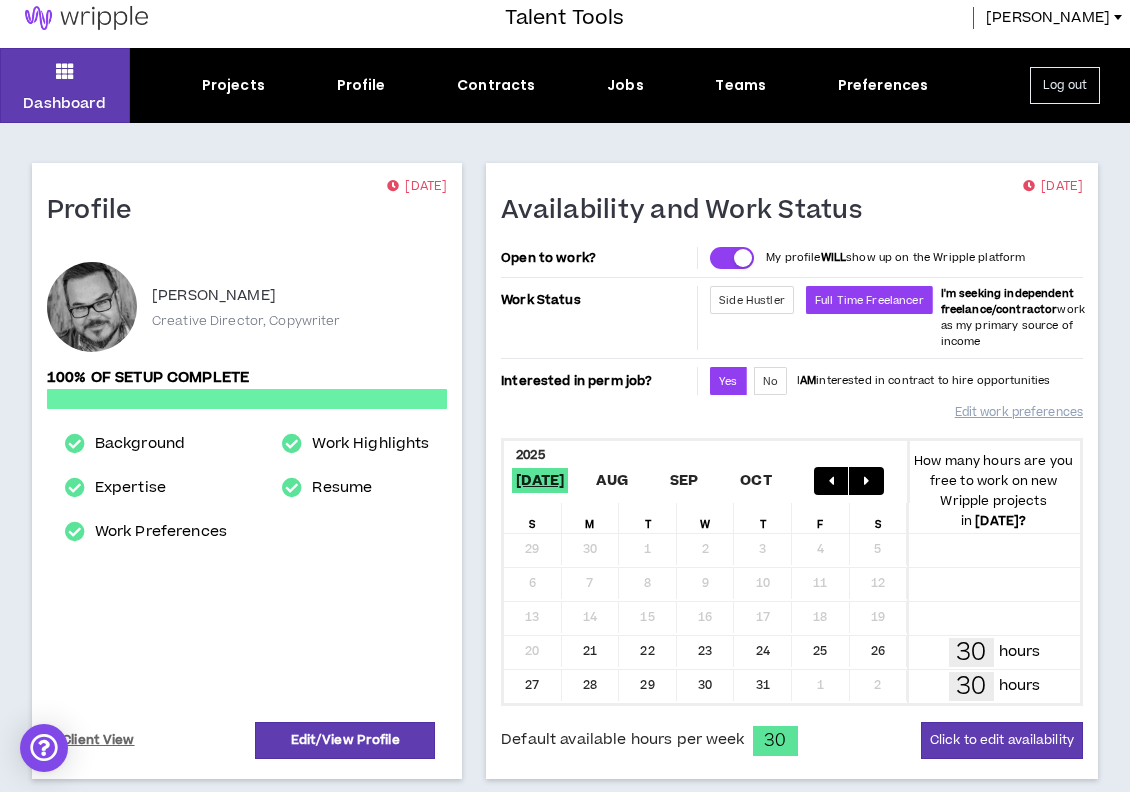 scroll, scrollTop: 0, scrollLeft: 0, axis: both 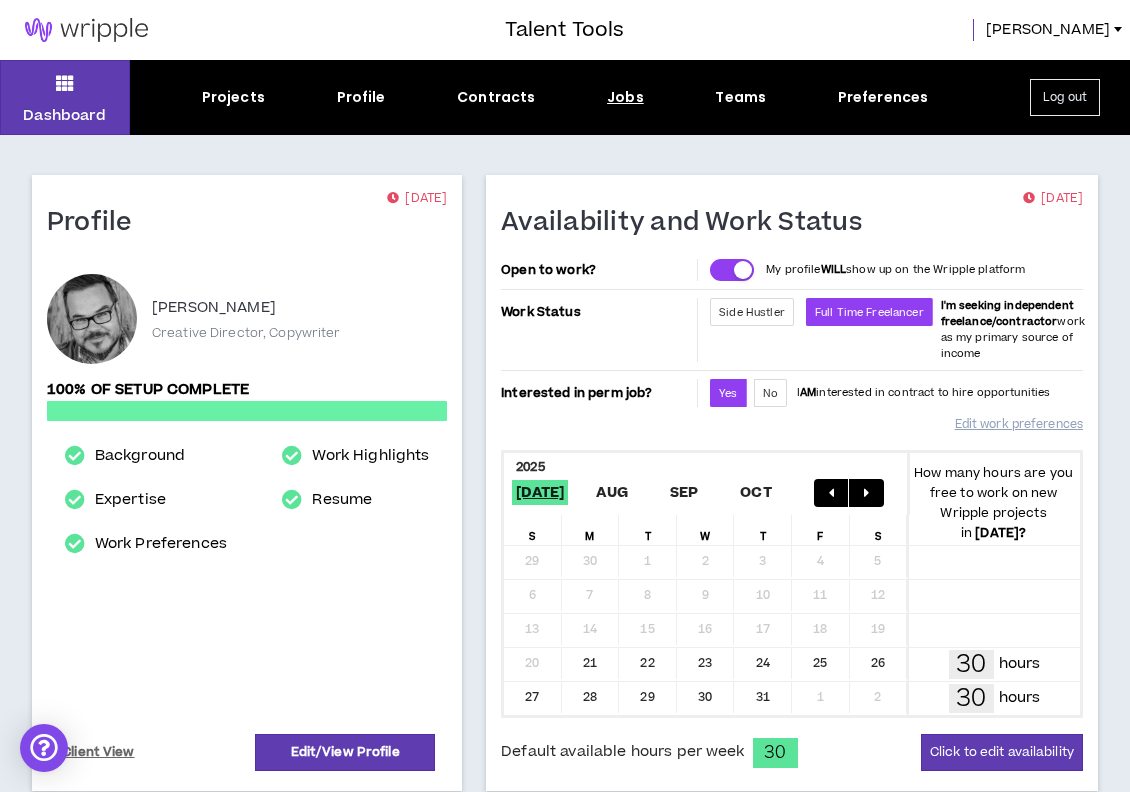 click on "Jobs" at bounding box center (625, 97) 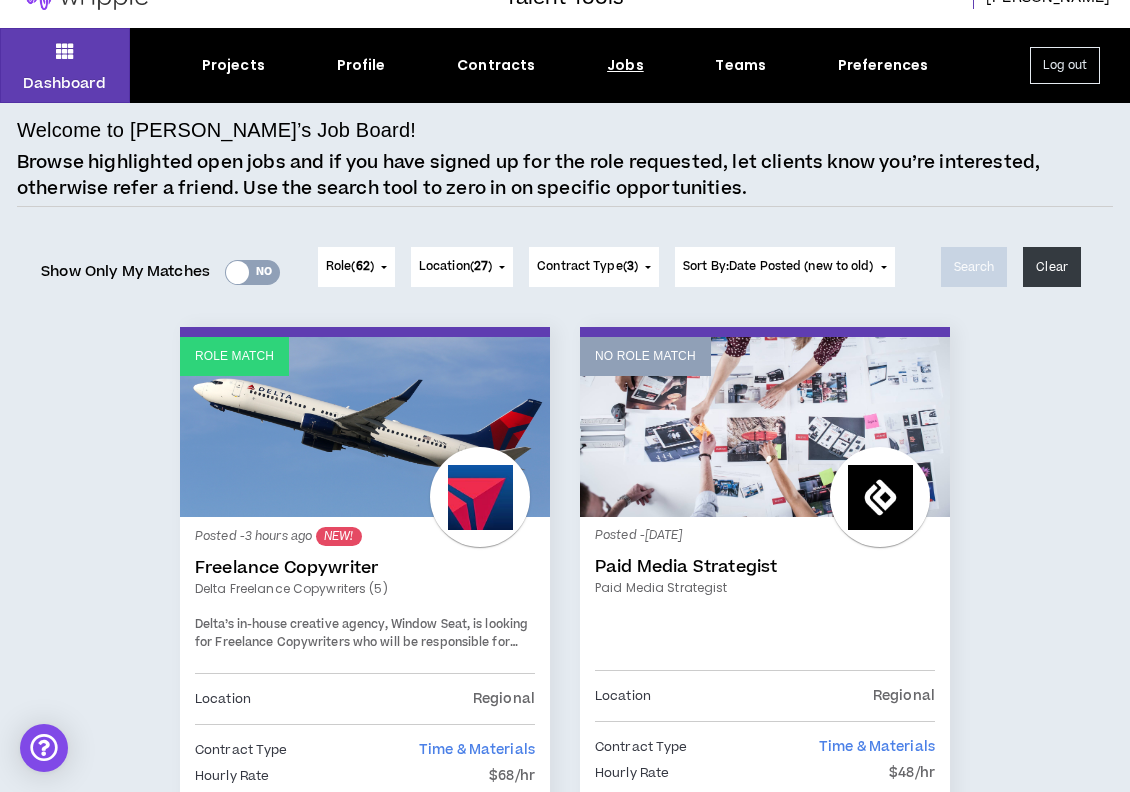 scroll, scrollTop: 402, scrollLeft: 0, axis: vertical 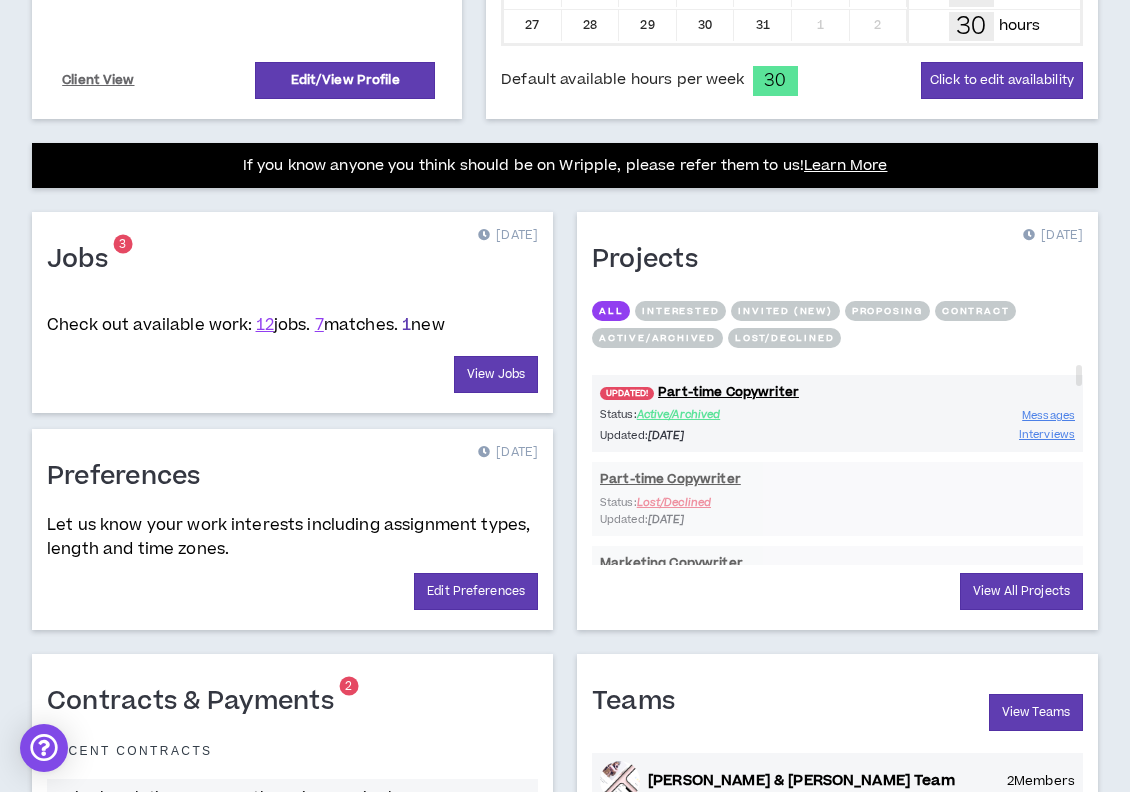click on "1" at bounding box center (406, 325) 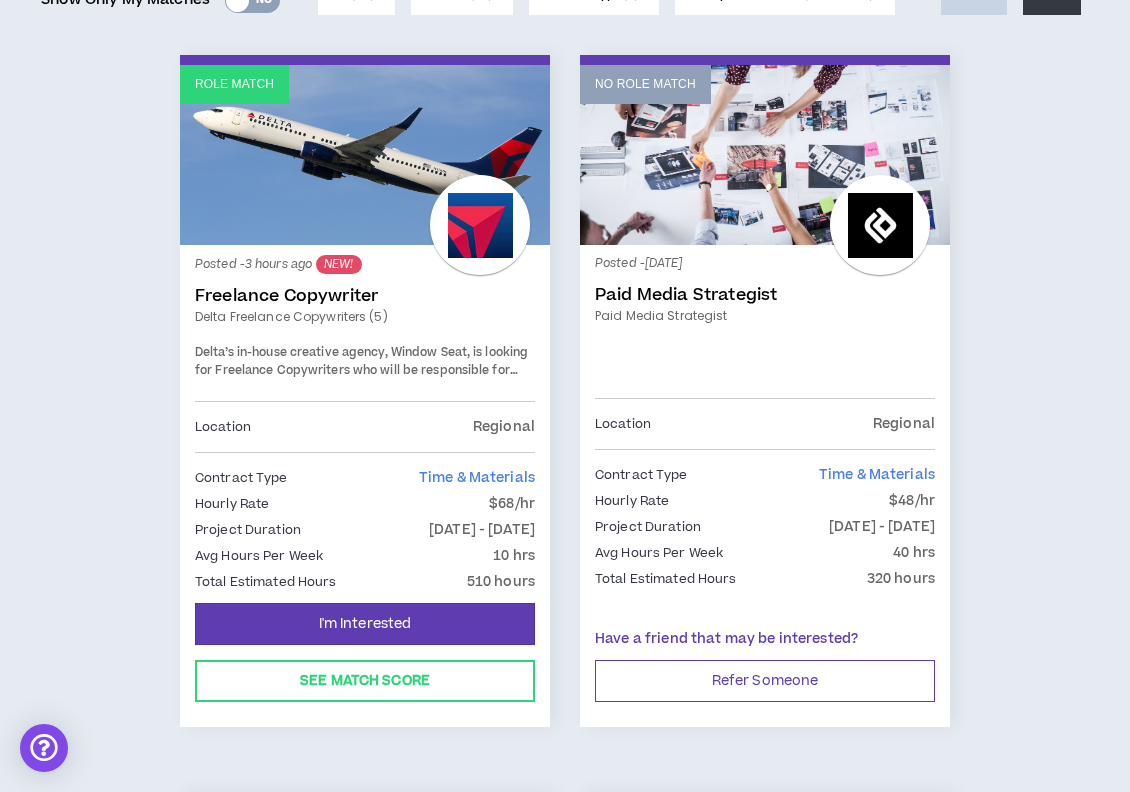 scroll, scrollTop: 328, scrollLeft: 0, axis: vertical 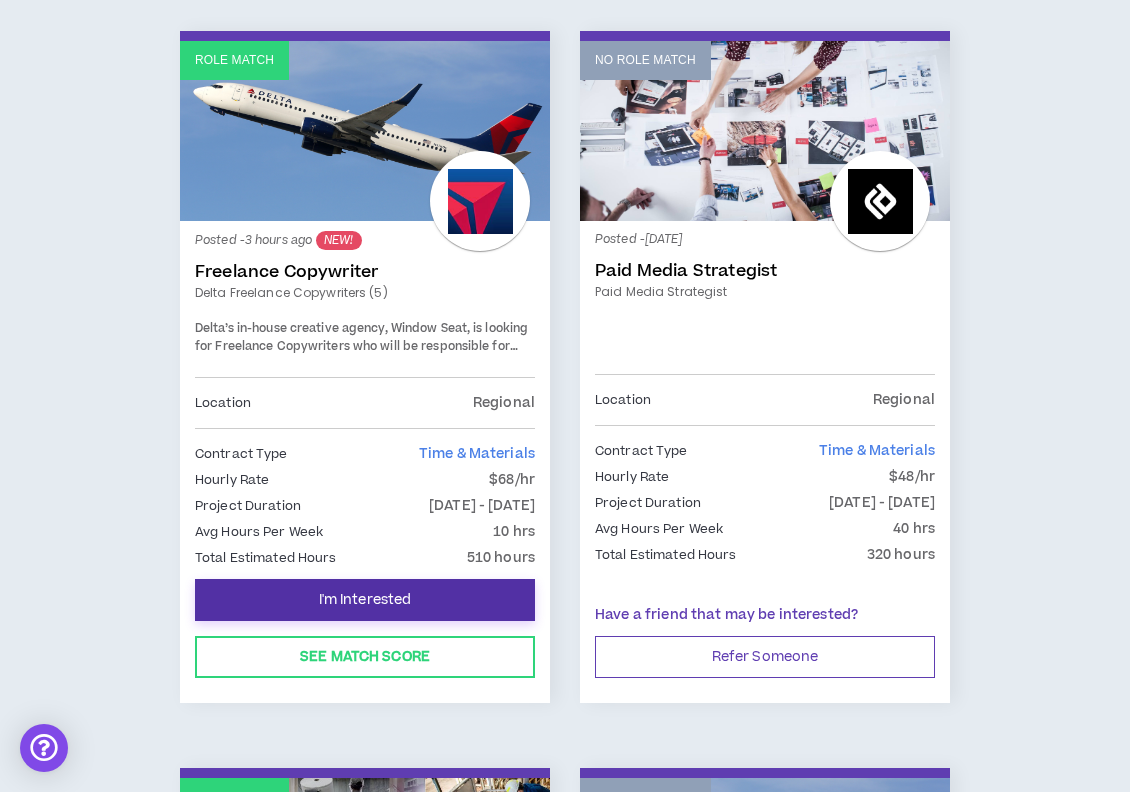 click on "I'm Interested" at bounding box center (365, 600) 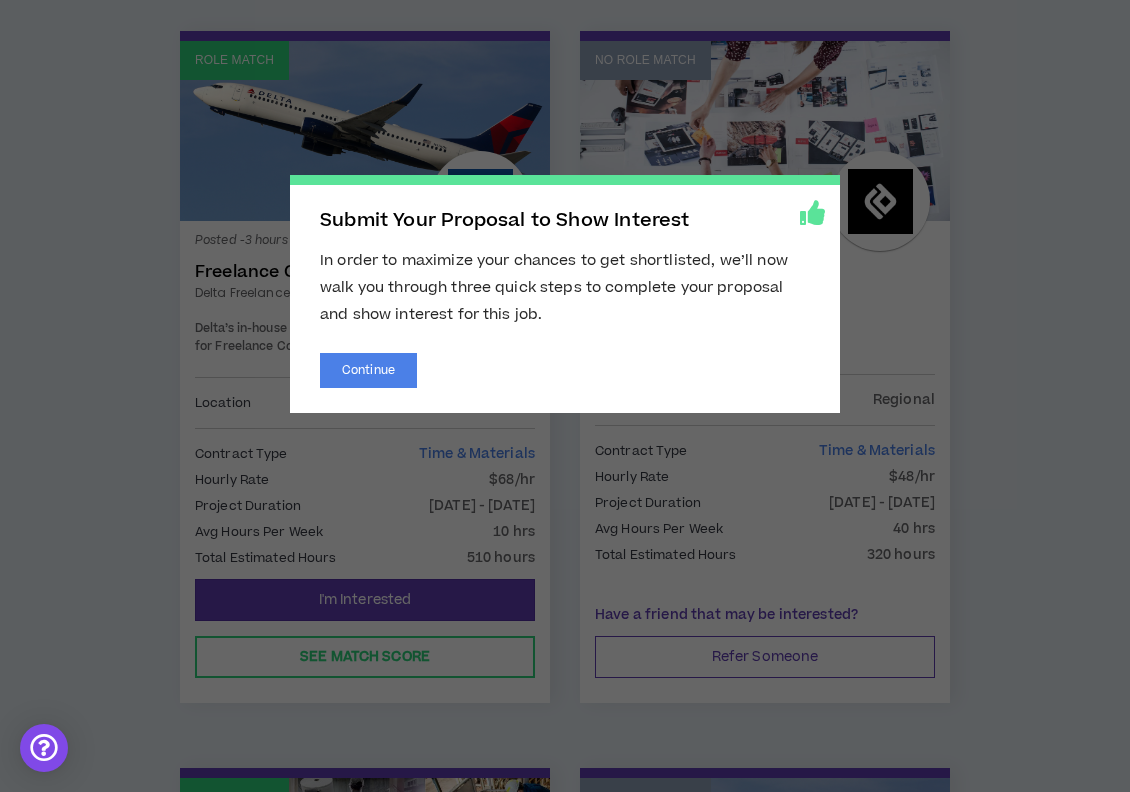 click on "Submit Your Proposal to Show Interest In order to maximize your chances to get shortlisted, we’ll now walk you through three quick steps to complete your proposal and show interest for this job. Continue" at bounding box center (565, 396) 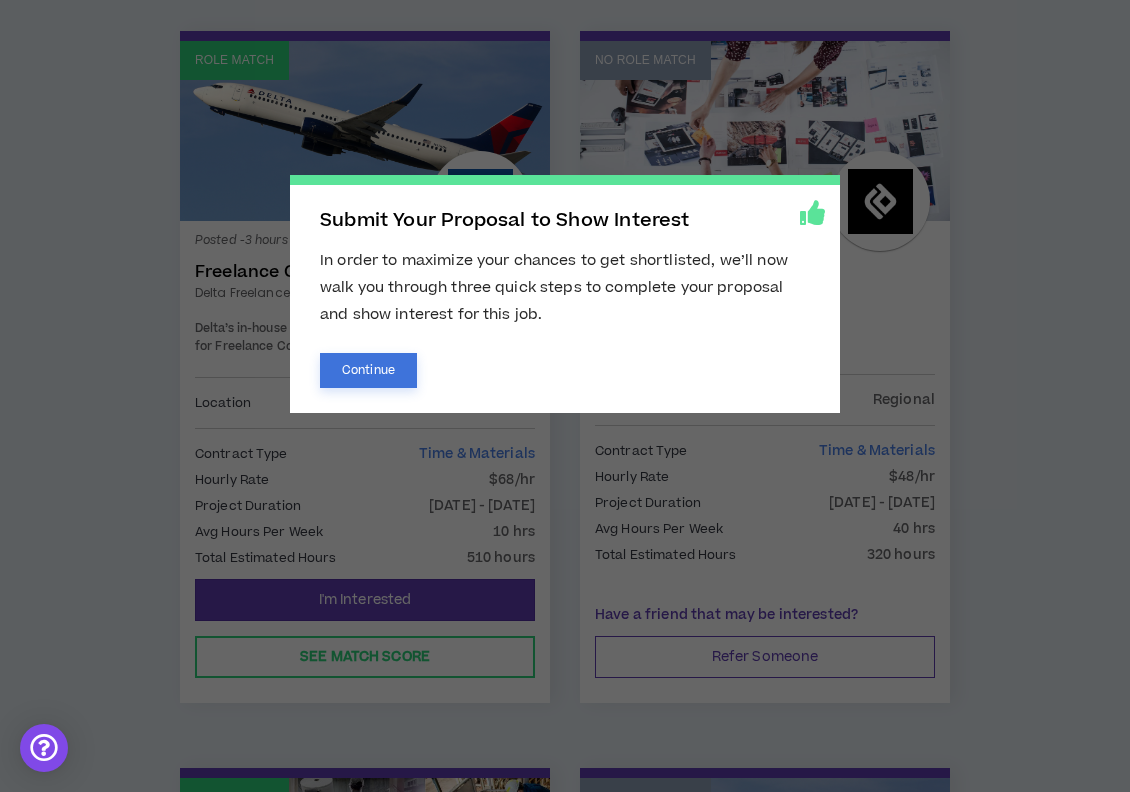 click on "Continue" at bounding box center [368, 370] 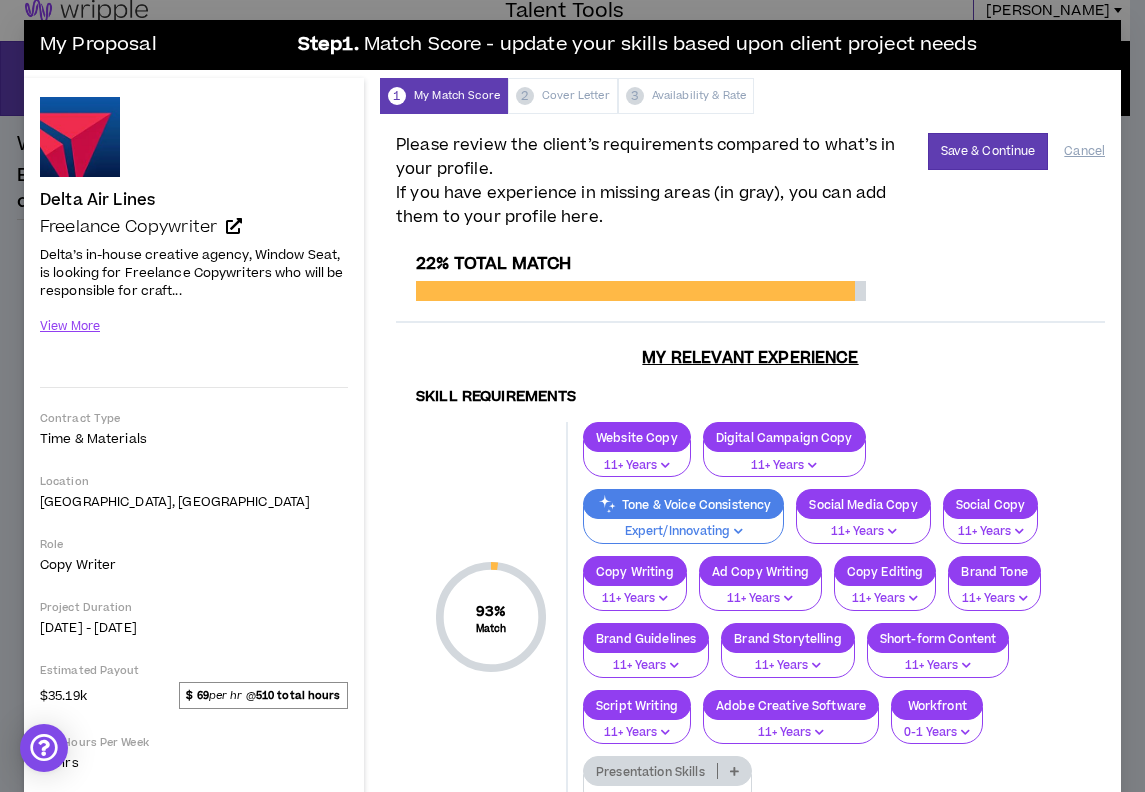 scroll, scrollTop: 0, scrollLeft: 0, axis: both 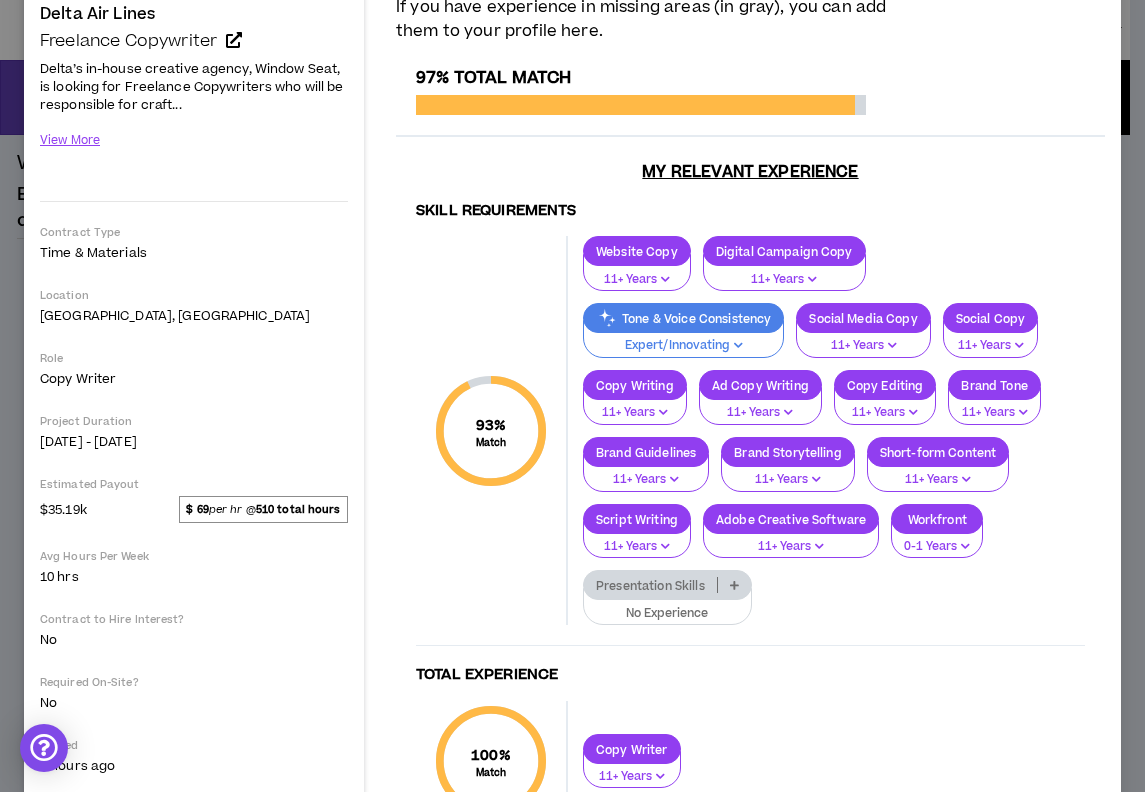 click at bounding box center (734, 585) 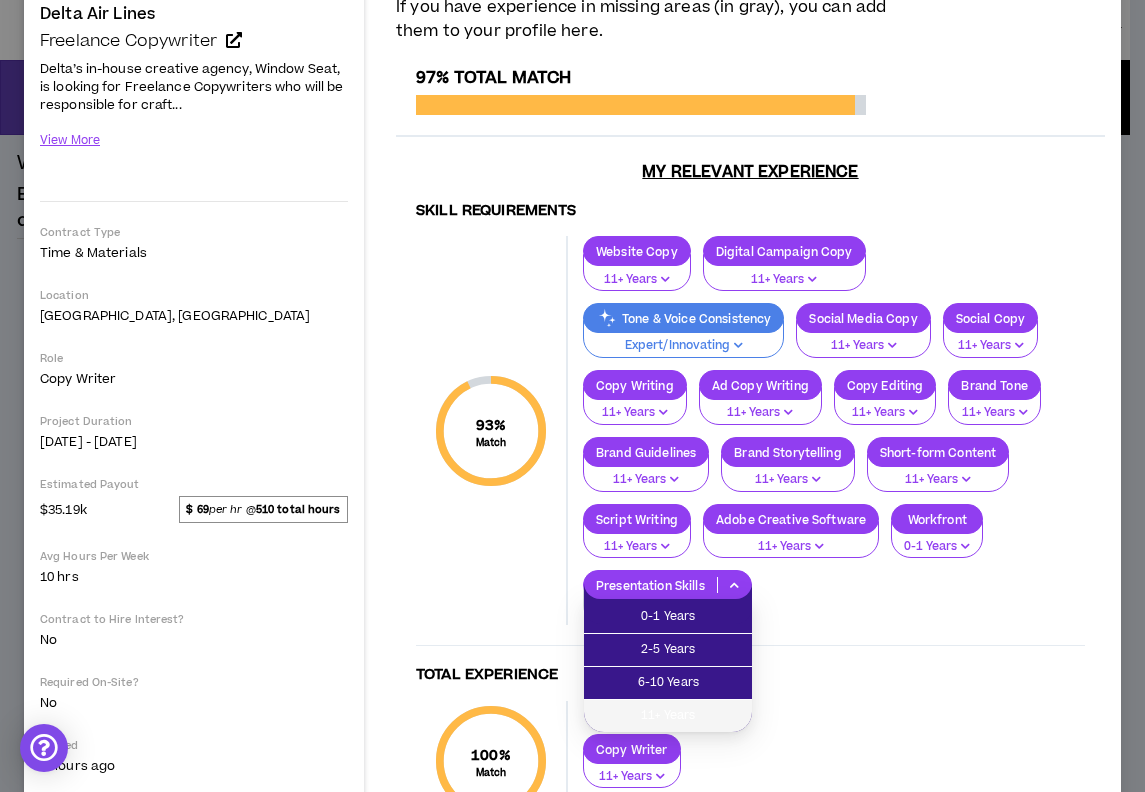 click on "11+ Years" at bounding box center (668, 716) 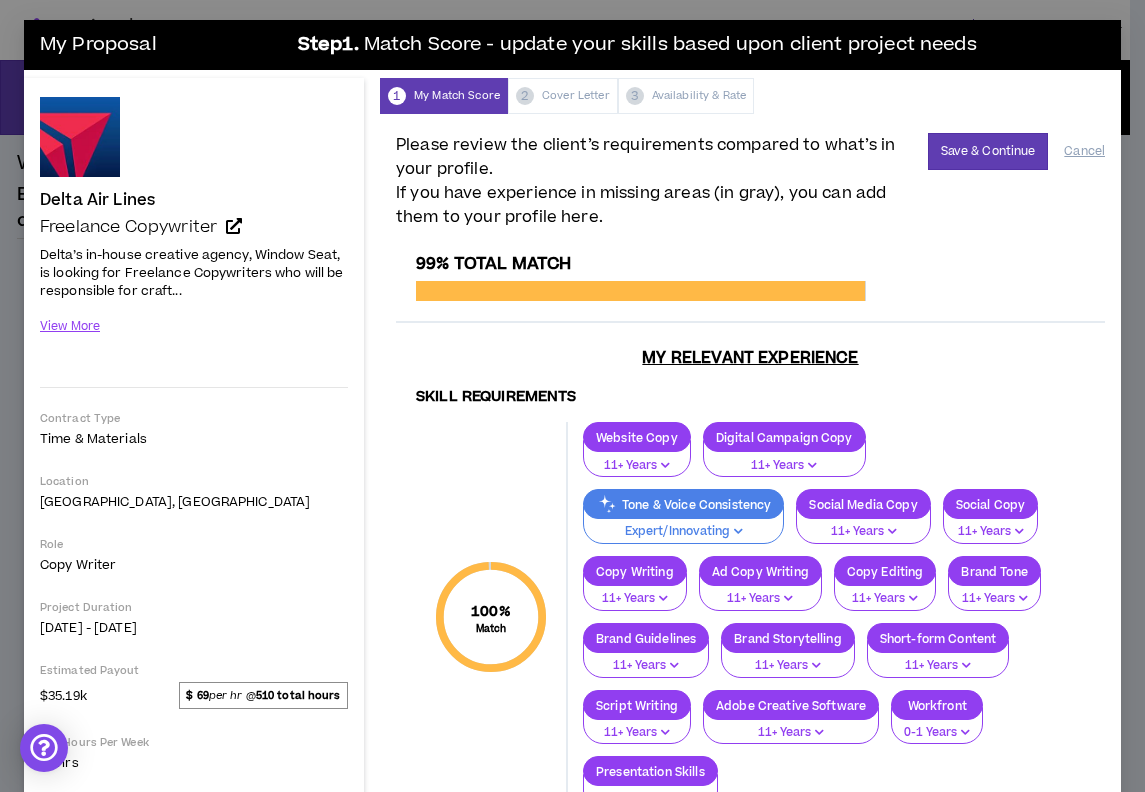 drag, startPoint x: 560, startPoint y: 94, endPoint x: 576, endPoint y: 92, distance: 16.124516 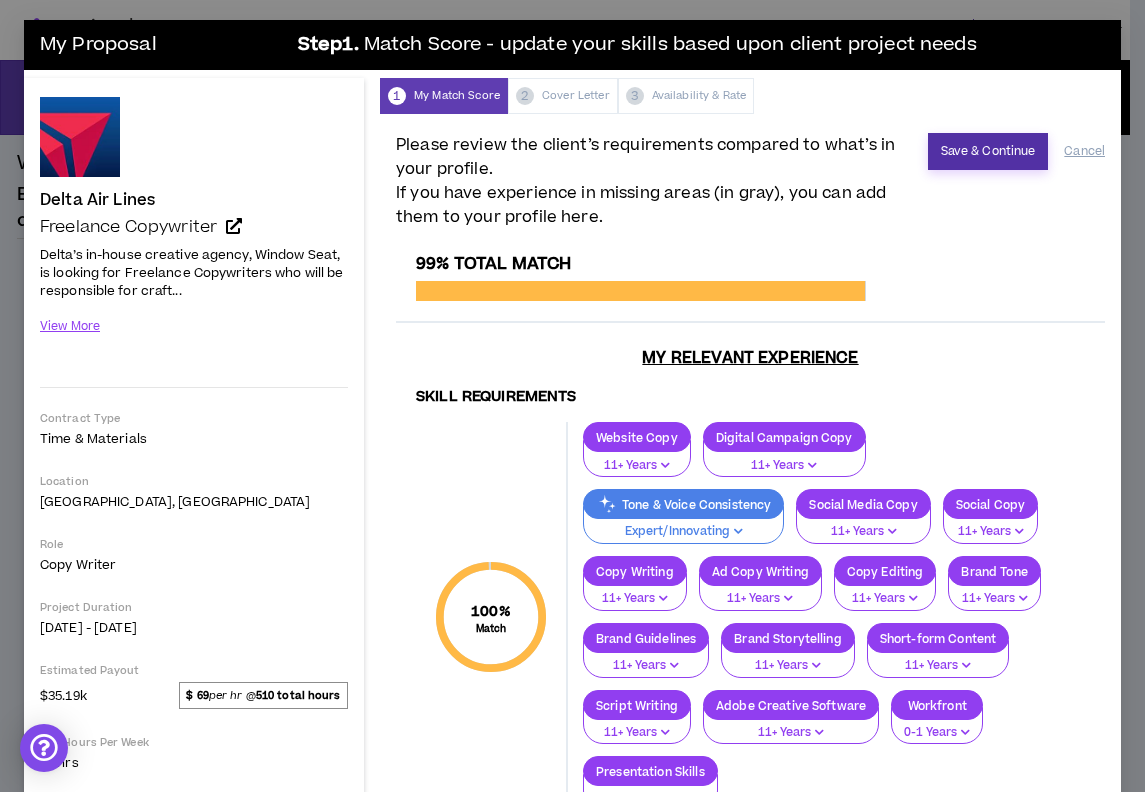 click on "Save & Continue" at bounding box center (988, 151) 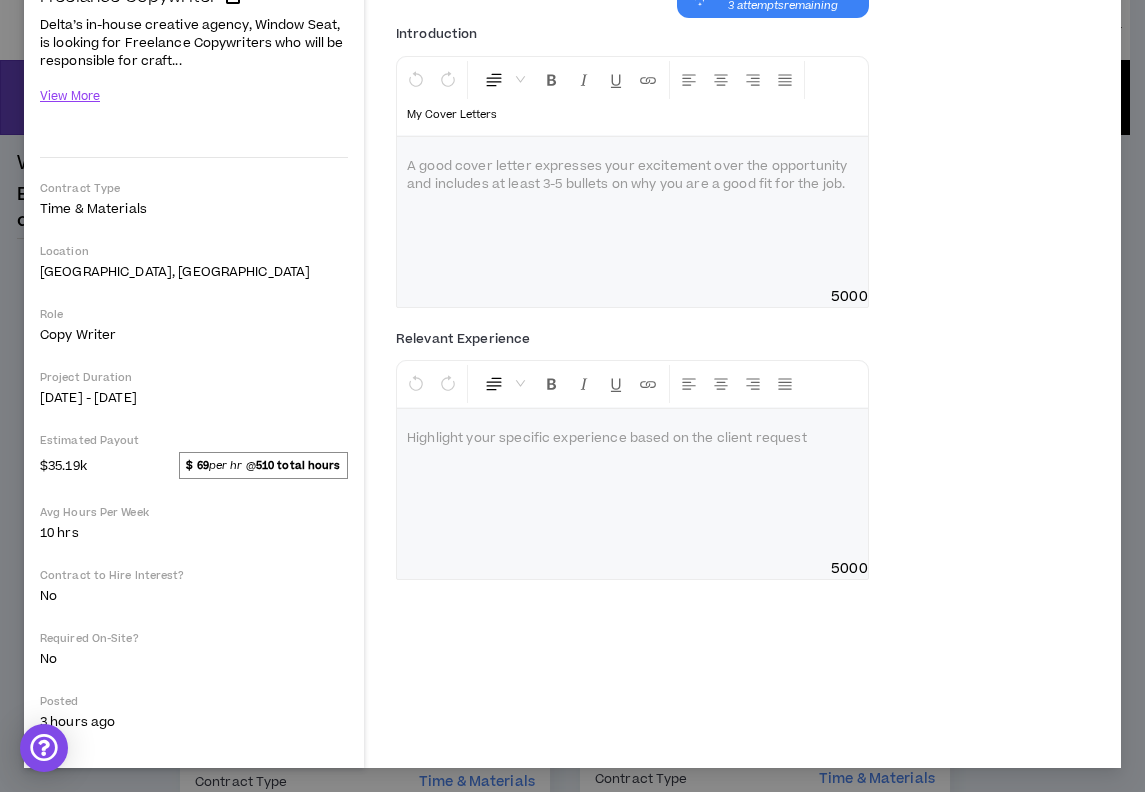 scroll, scrollTop: 0, scrollLeft: 0, axis: both 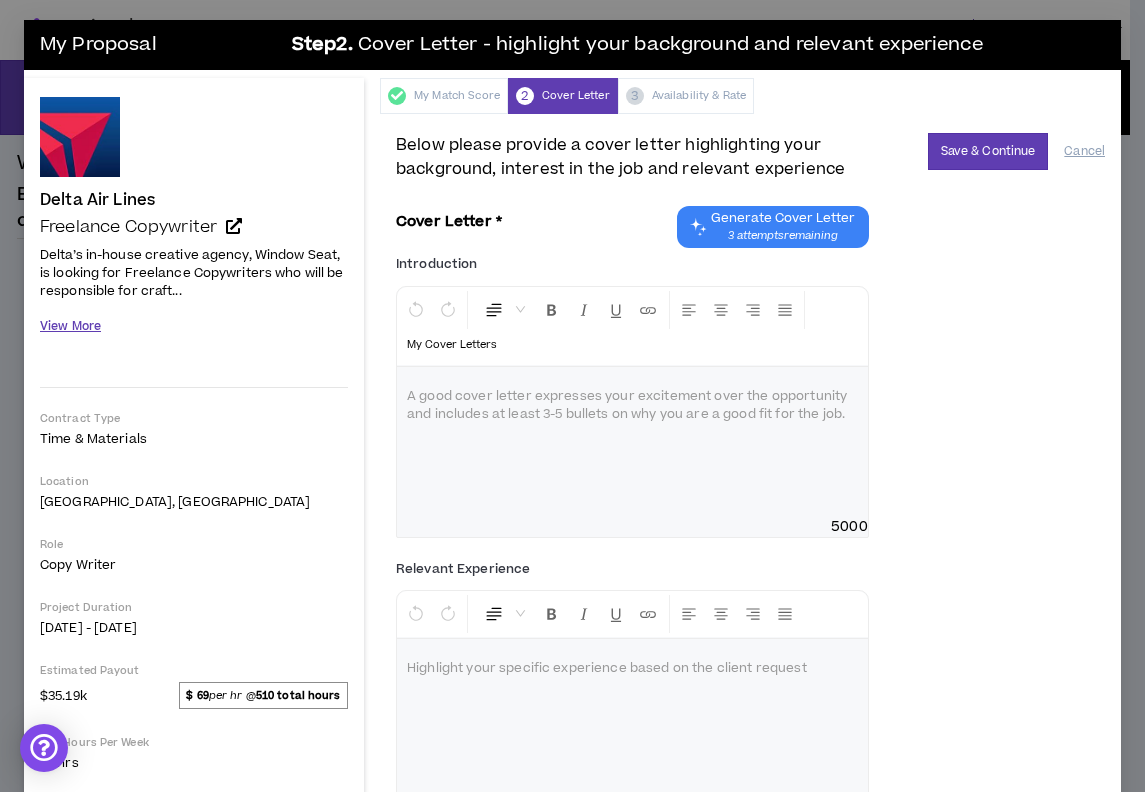 click on "View More" at bounding box center (70, 326) 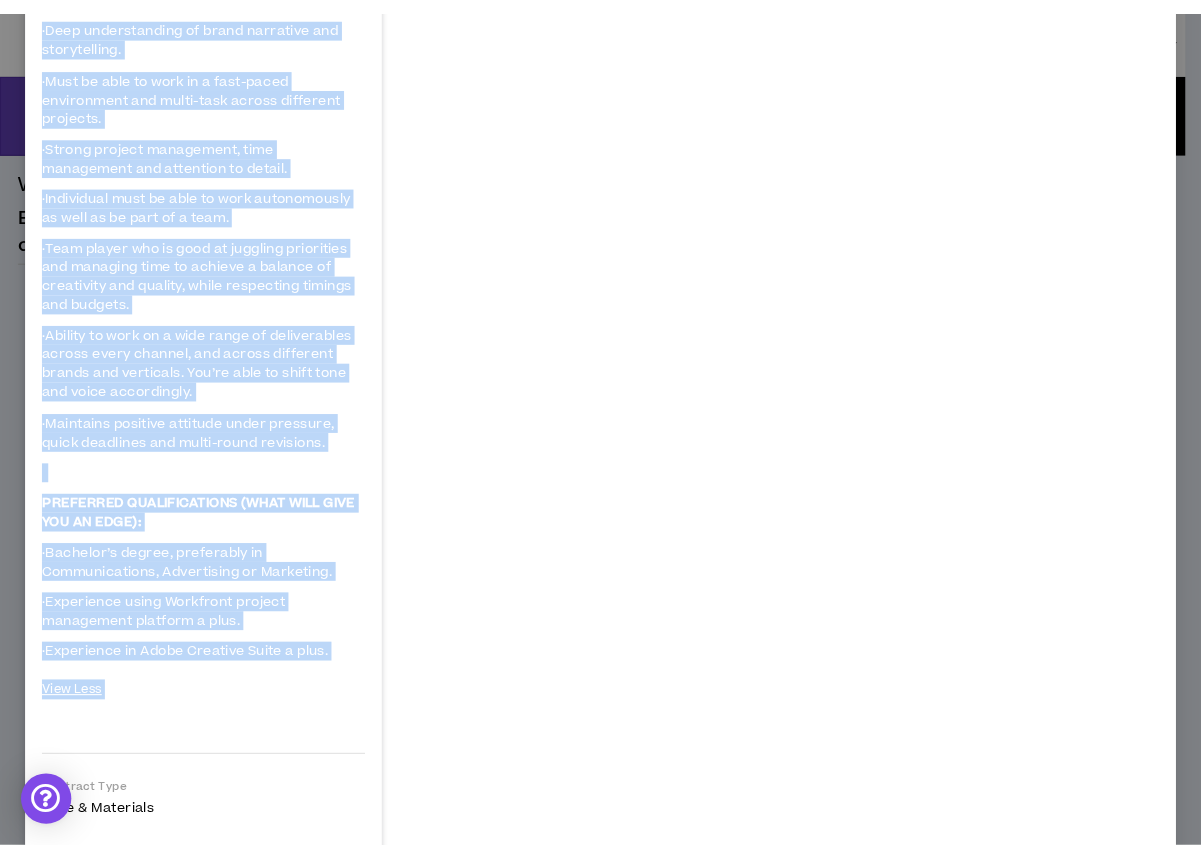 scroll, scrollTop: 1137, scrollLeft: 0, axis: vertical 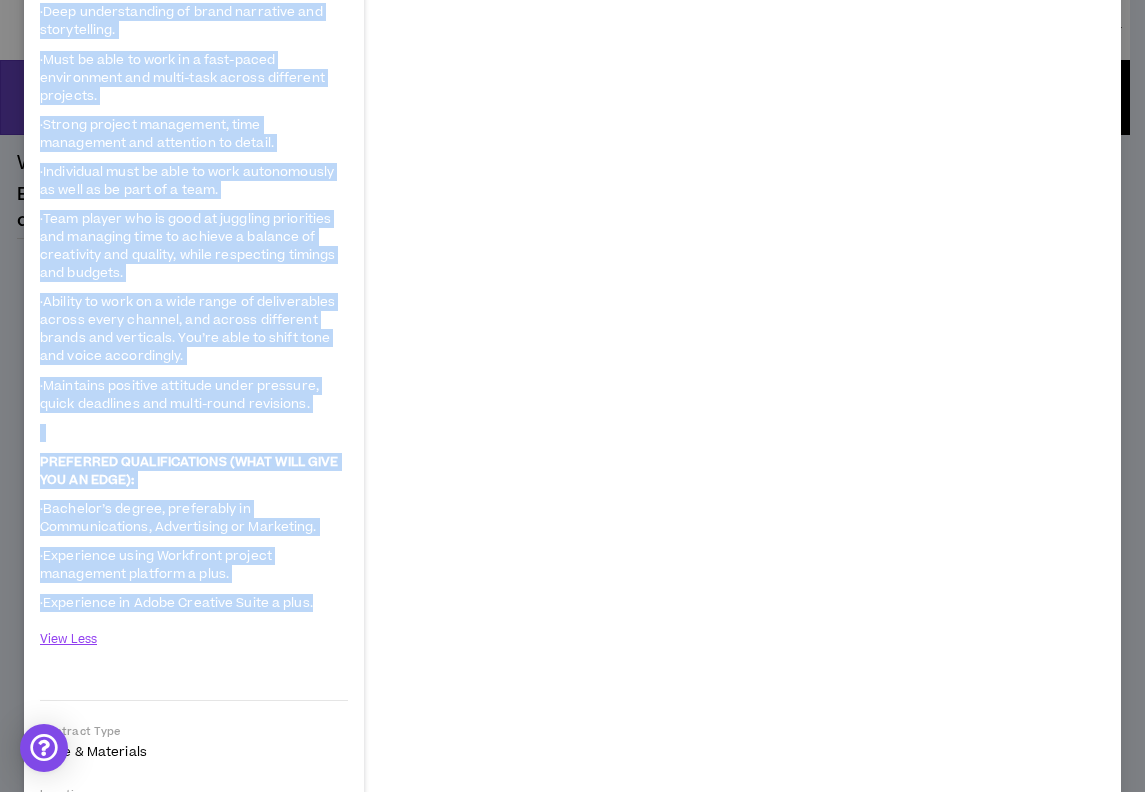 drag, startPoint x: 41, startPoint y: 251, endPoint x: 312, endPoint y: 596, distance: 438.70947 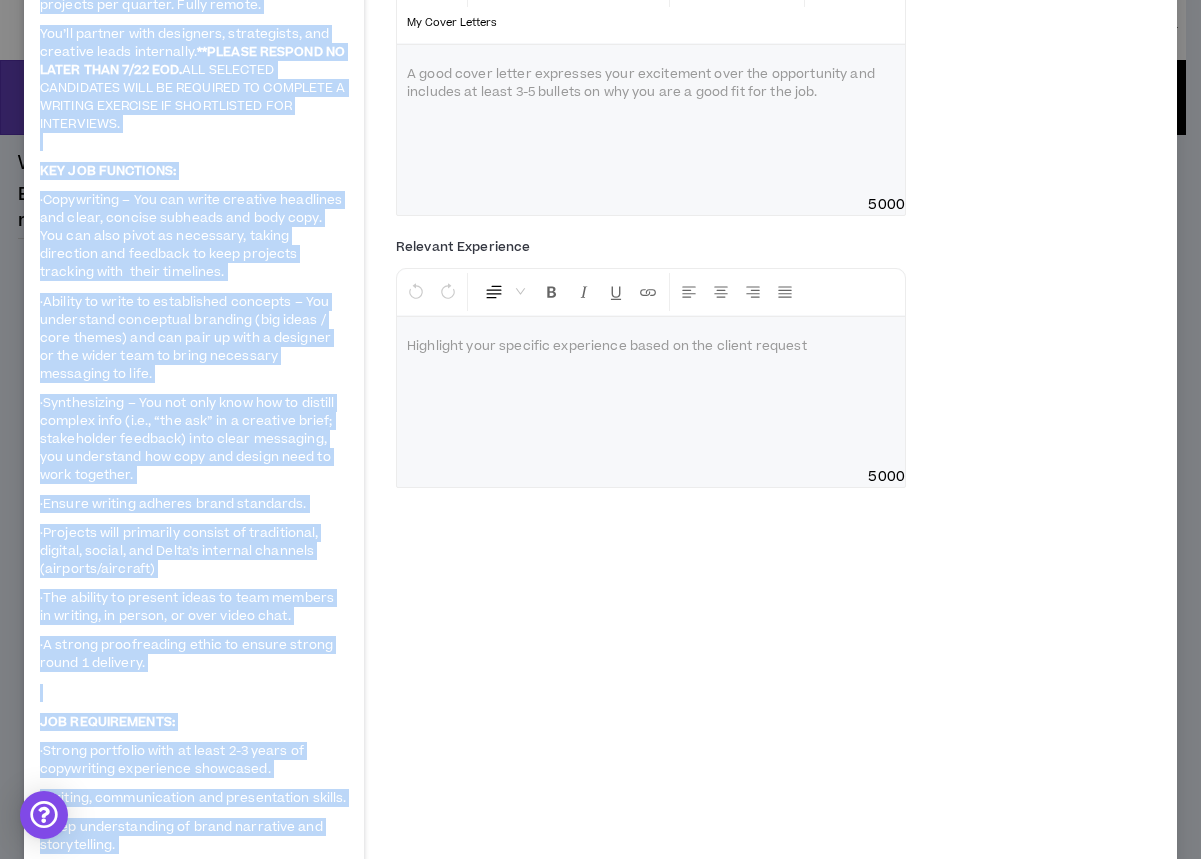 scroll, scrollTop: 0, scrollLeft: 0, axis: both 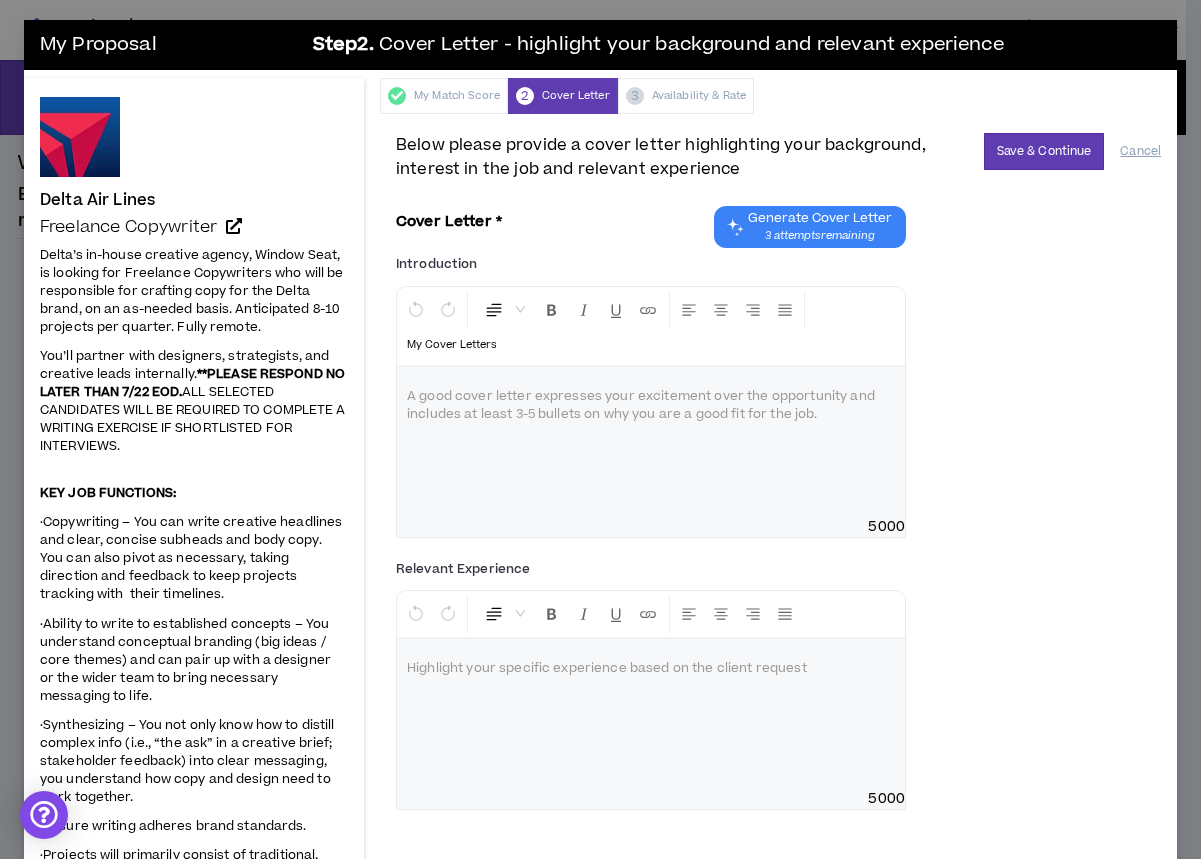 click at bounding box center [651, 442] 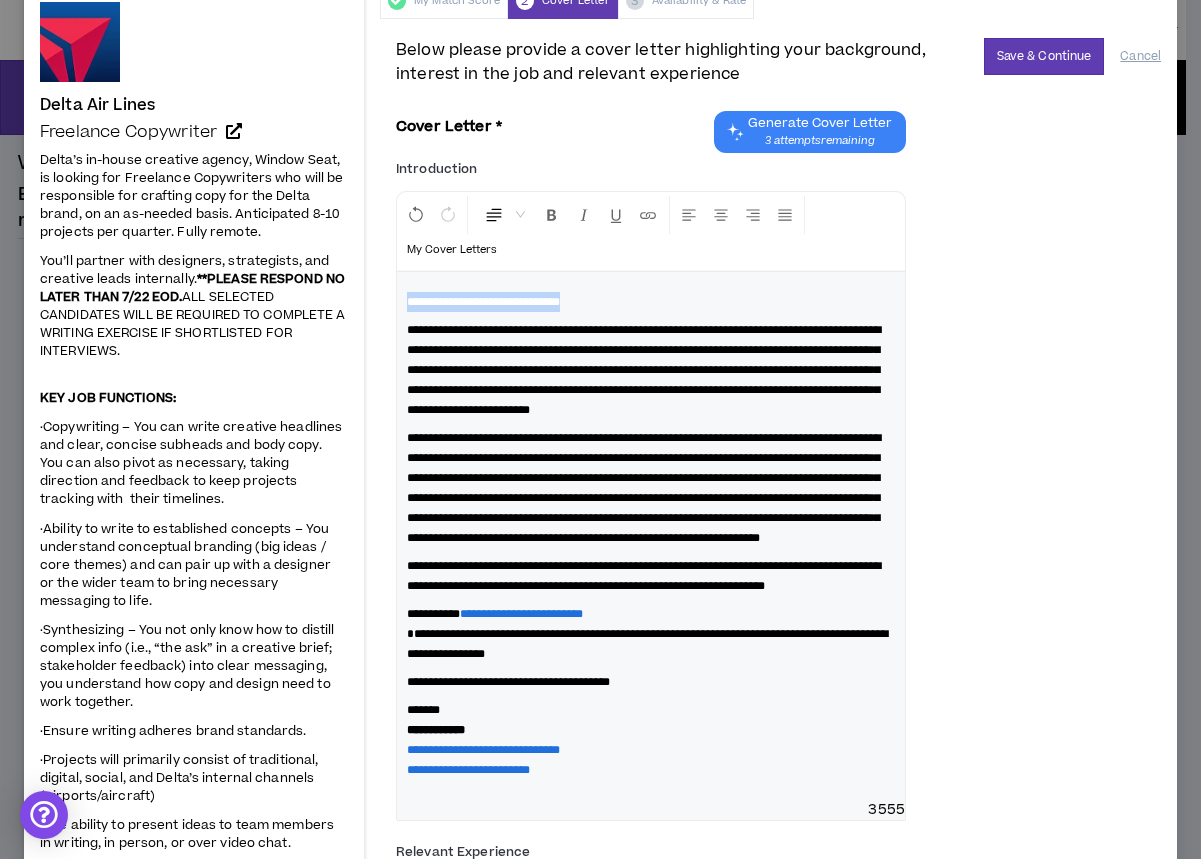 drag, startPoint x: 634, startPoint y: 301, endPoint x: 371, endPoint y: 289, distance: 263.27362 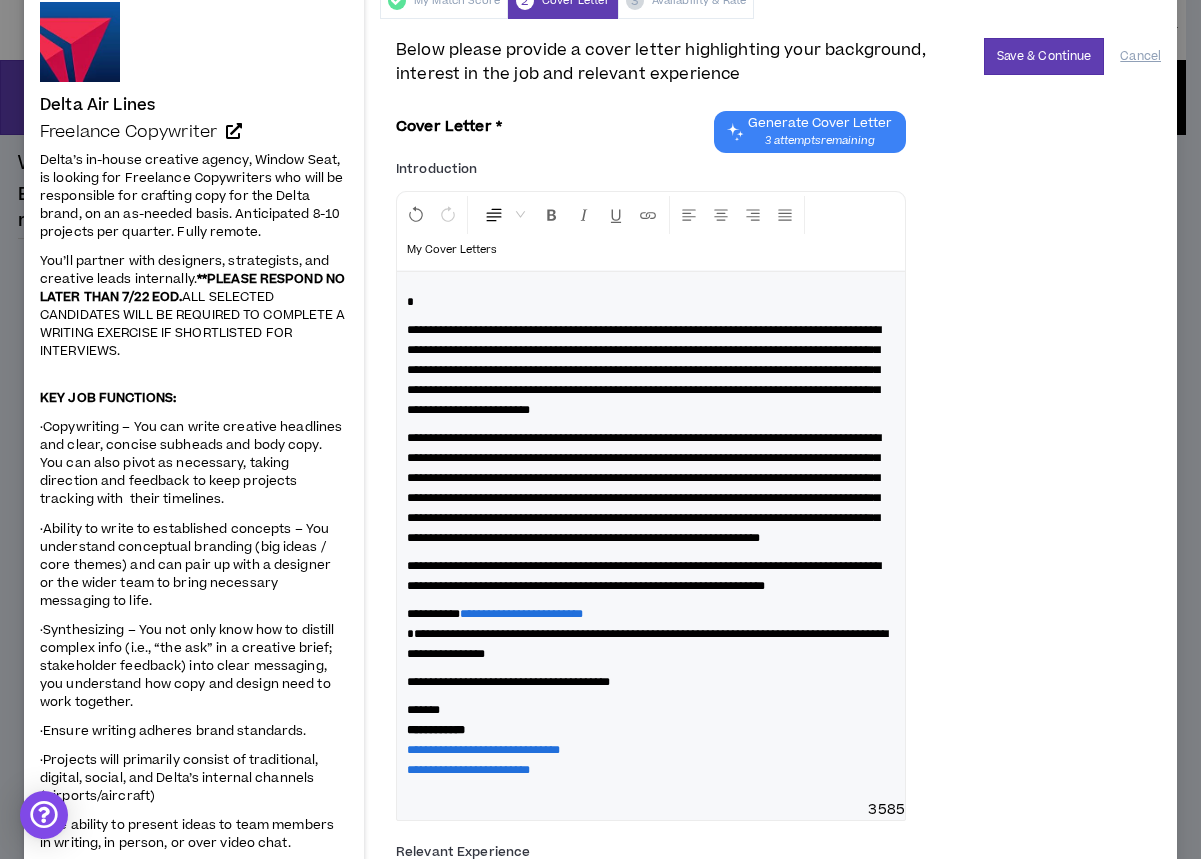 type 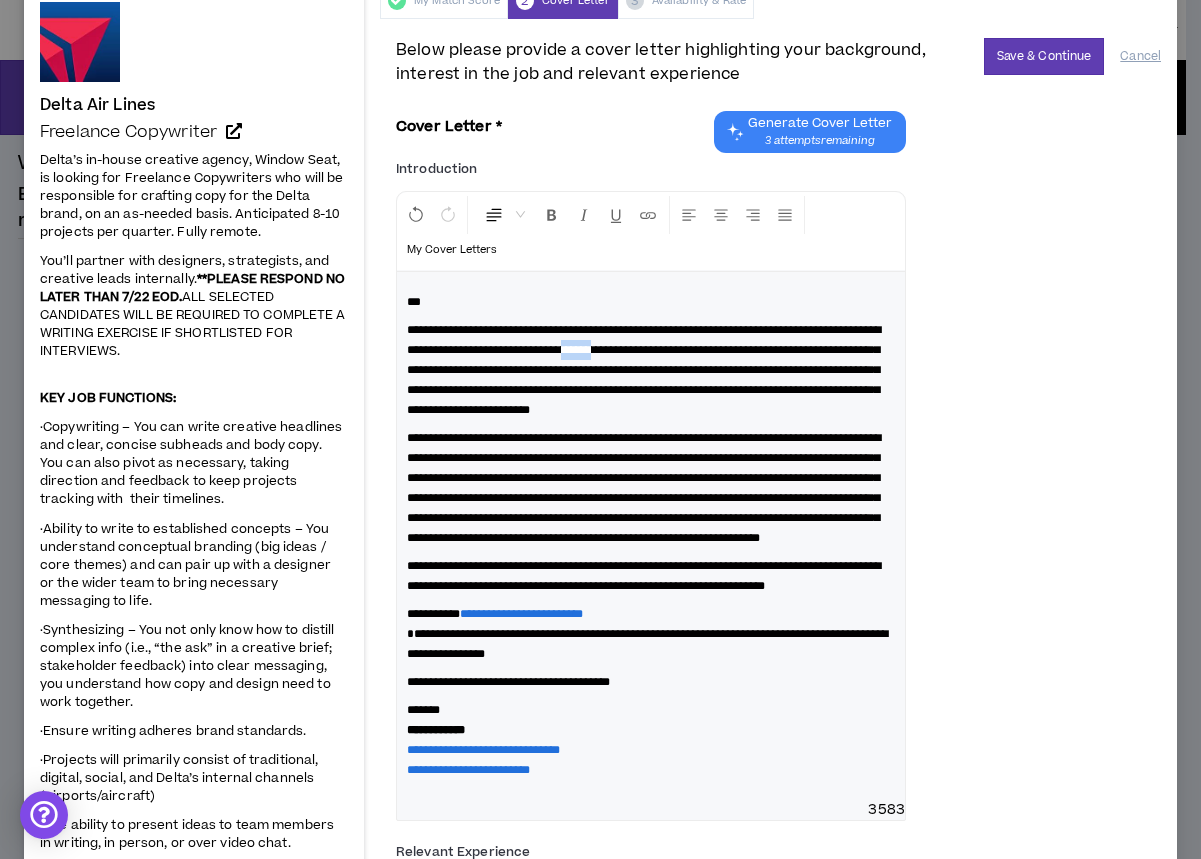 drag, startPoint x: 767, startPoint y: 348, endPoint x: 726, endPoint y: 350, distance: 41.04875 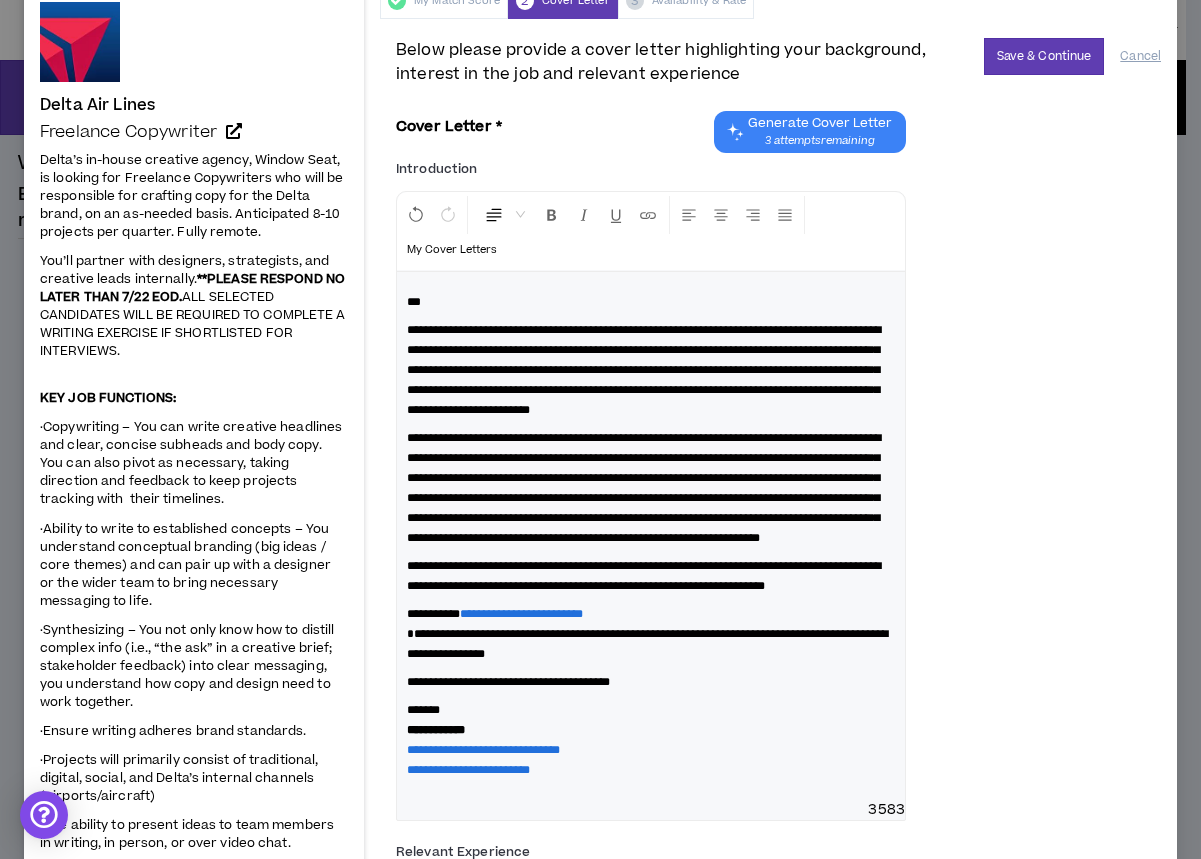 drag, startPoint x: 589, startPoint y: 308, endPoint x: 433, endPoint y: 338, distance: 158.85843 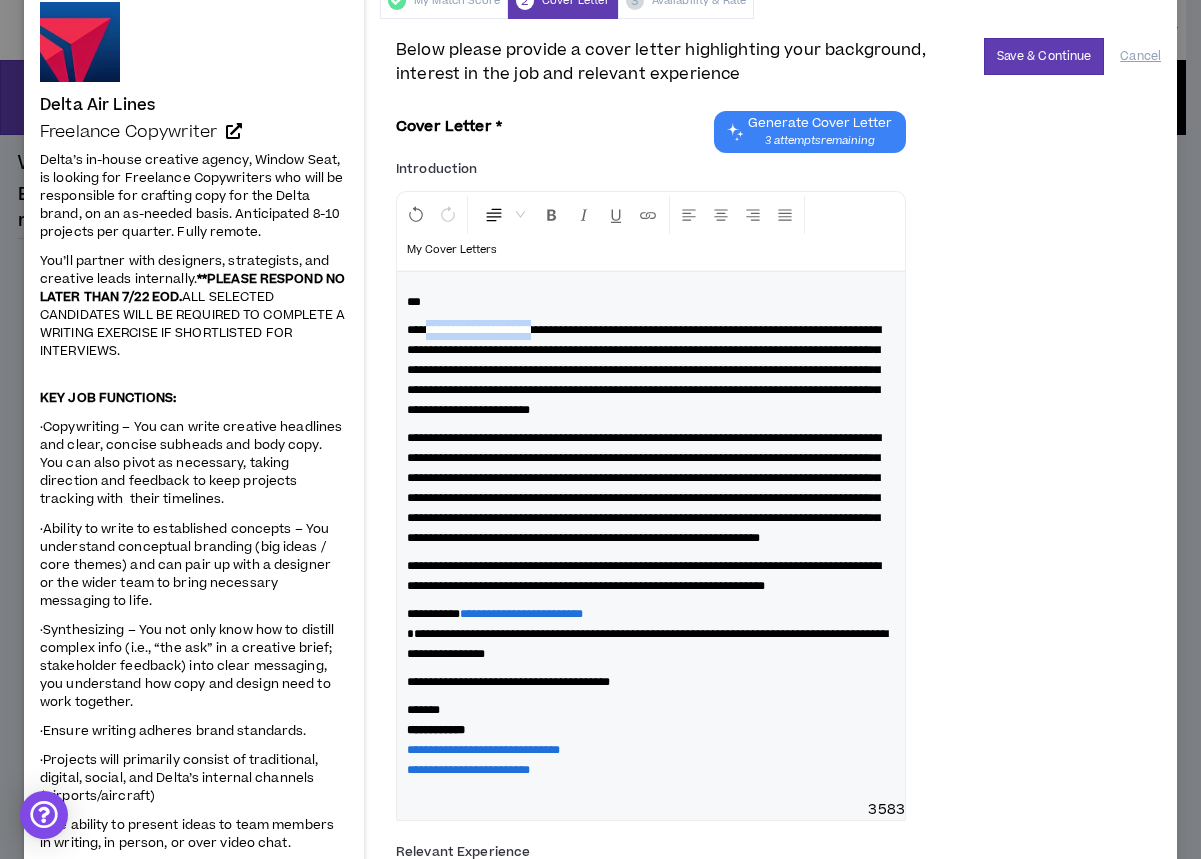 drag, startPoint x: 563, startPoint y: 329, endPoint x: 429, endPoint y: 327, distance: 134.01492 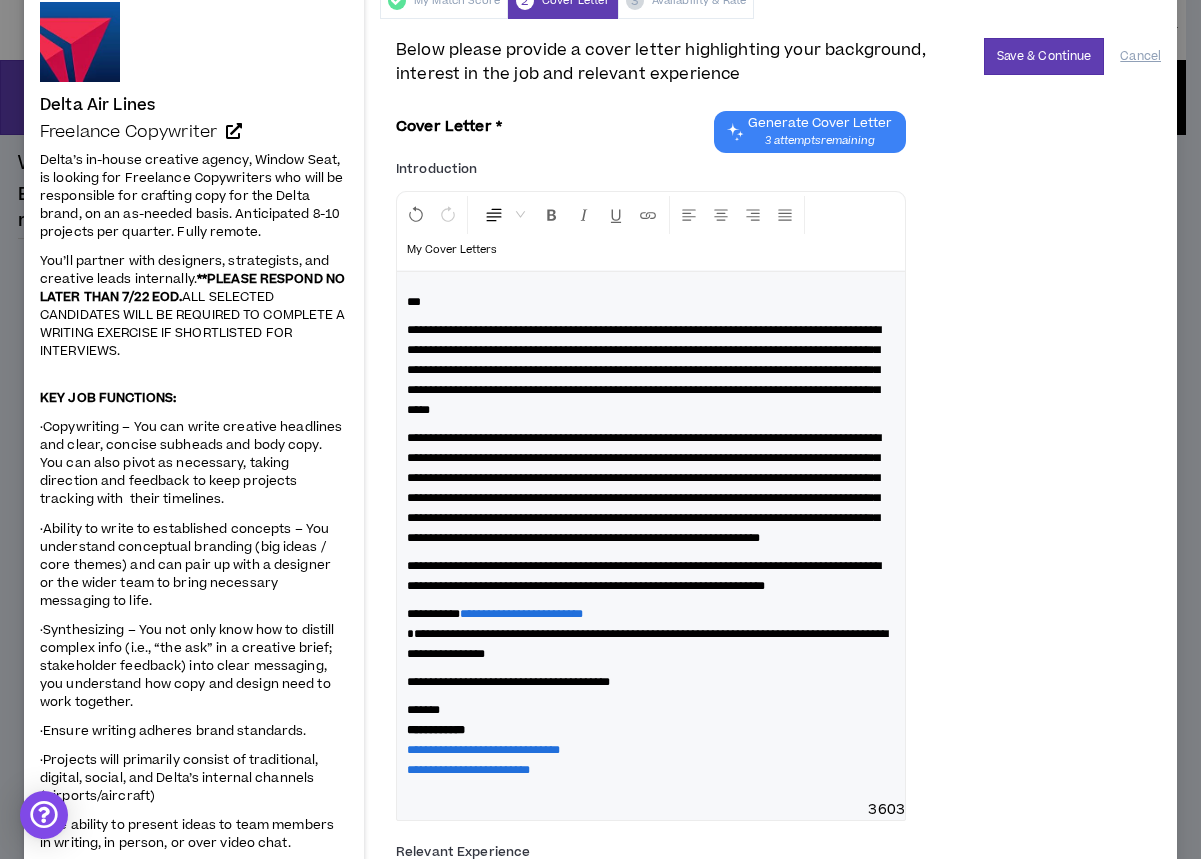 click on "**********" at bounding box center [644, 370] 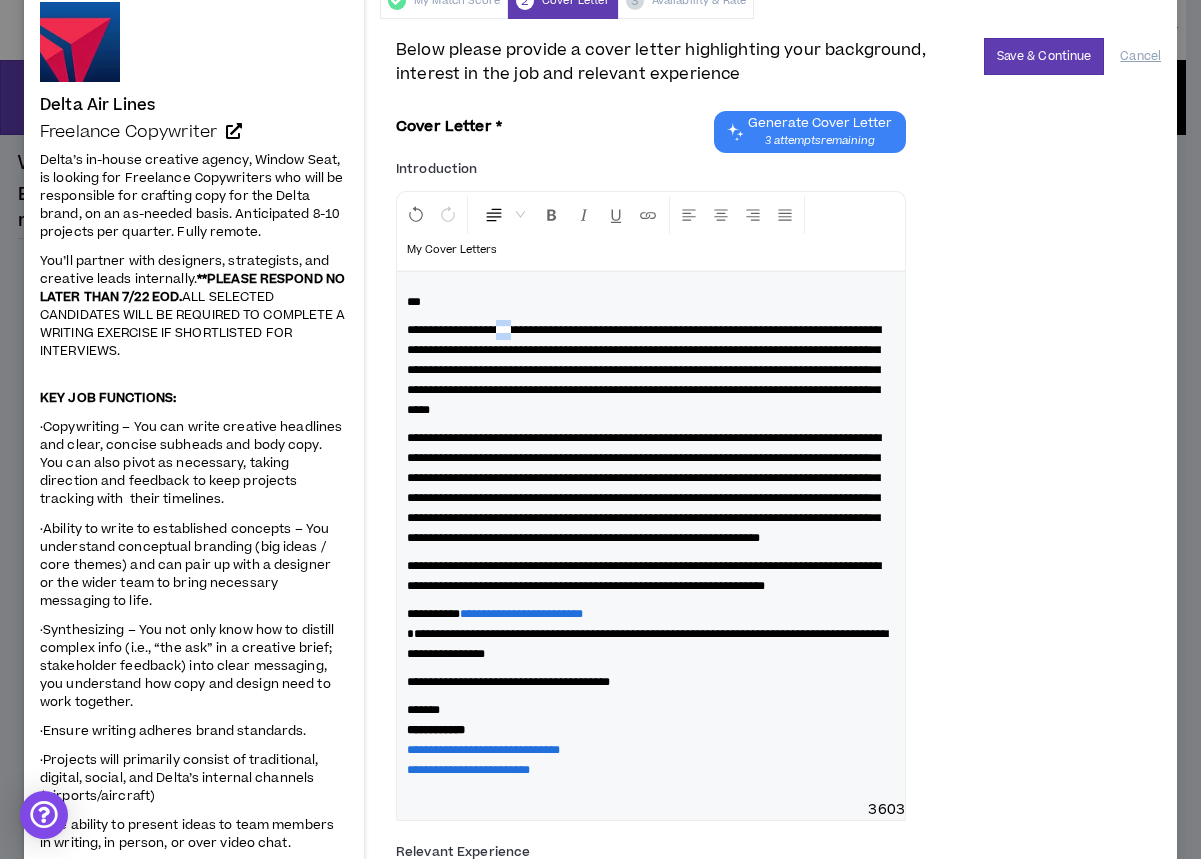 click on "**********" at bounding box center [644, 370] 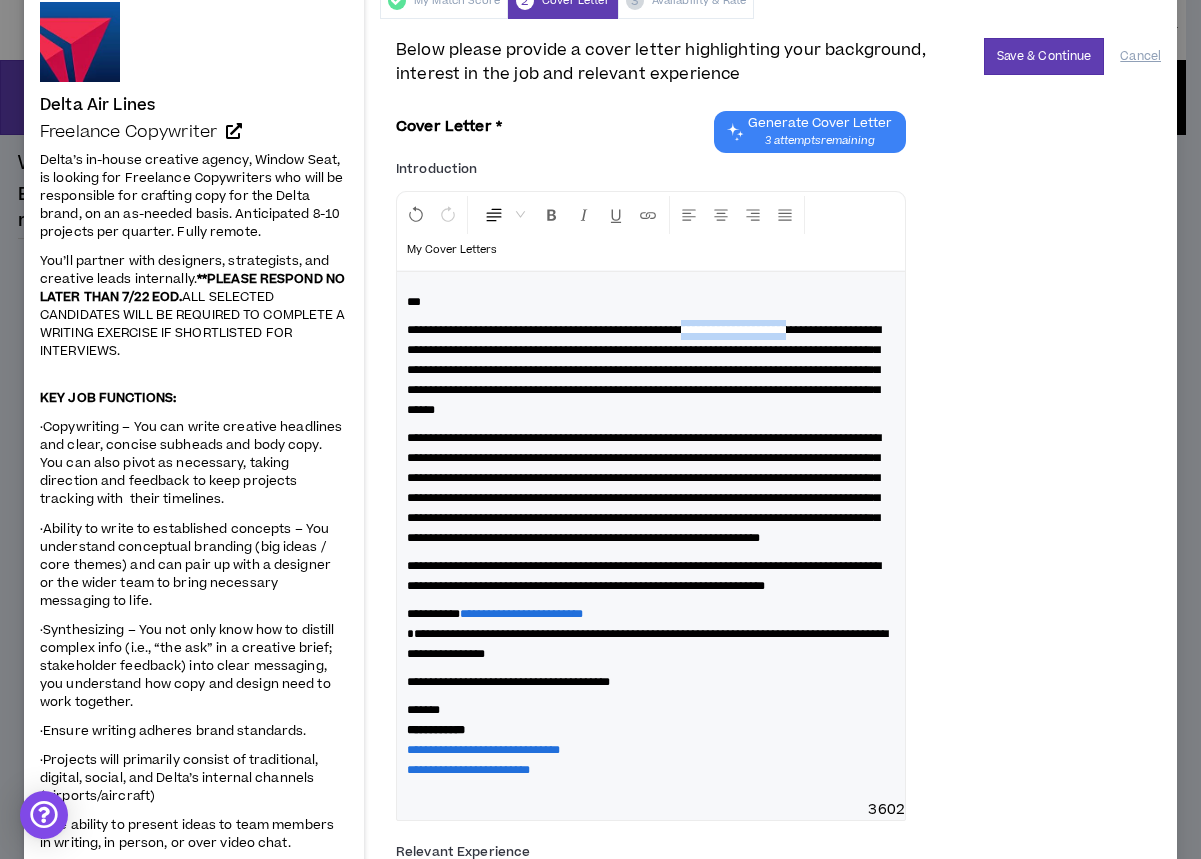 drag, startPoint x: 439, startPoint y: 350, endPoint x: 761, endPoint y: 333, distance: 322.44846 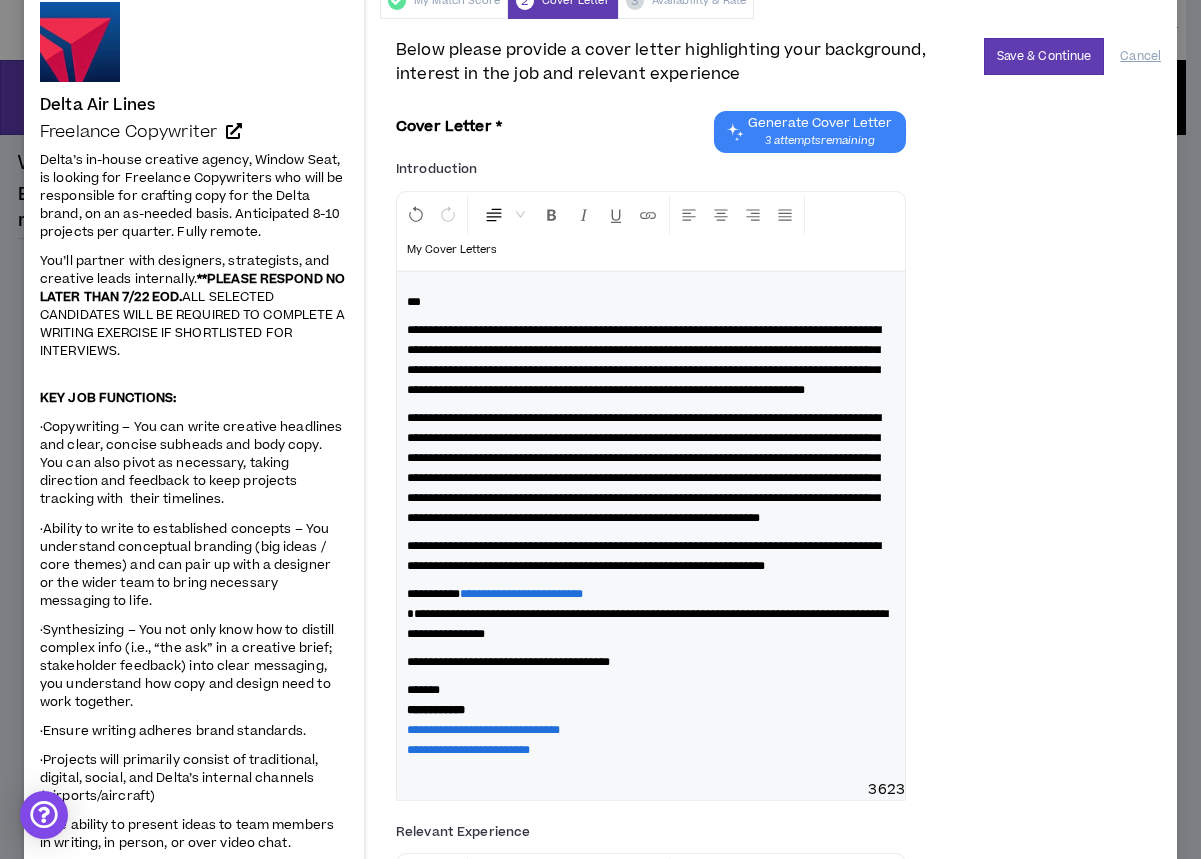drag, startPoint x: 428, startPoint y: 328, endPoint x: 447, endPoint y: 369, distance: 45.188496 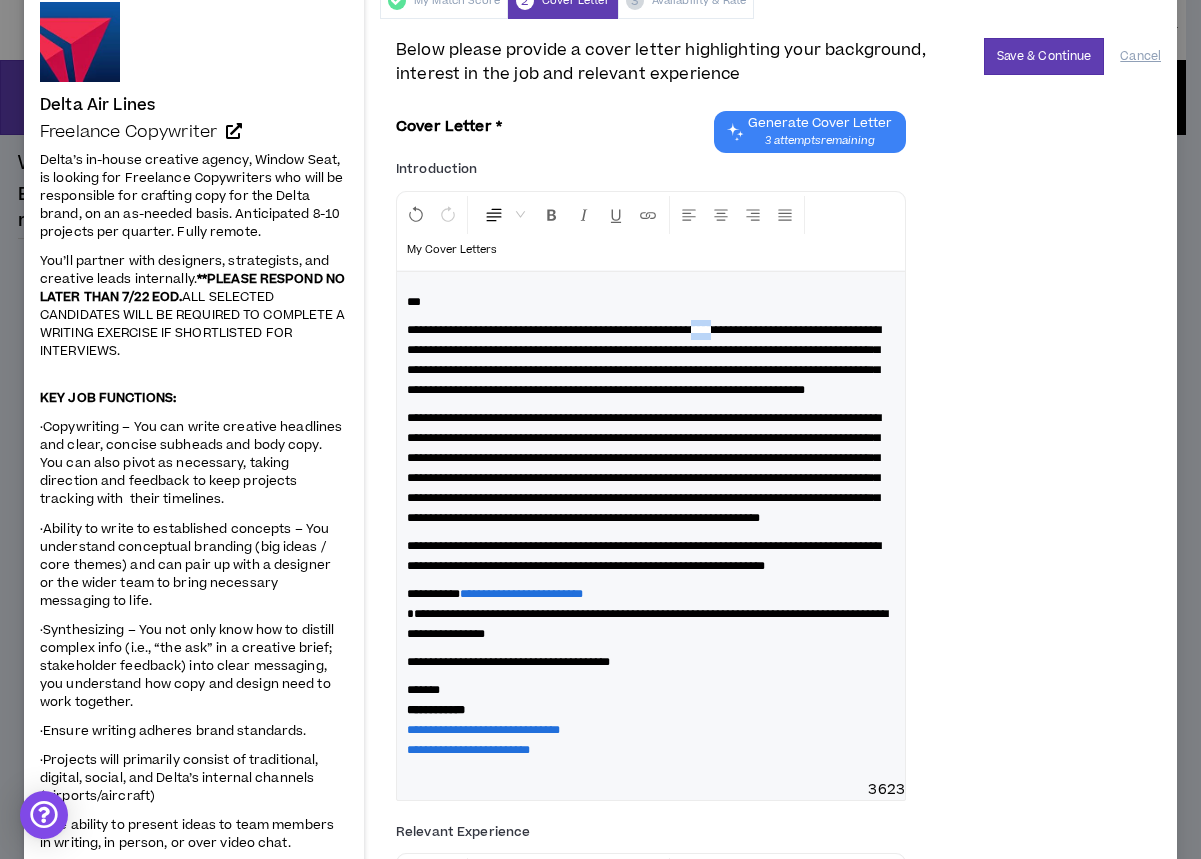 drag, startPoint x: 796, startPoint y: 327, endPoint x: 772, endPoint y: 326, distance: 24.020824 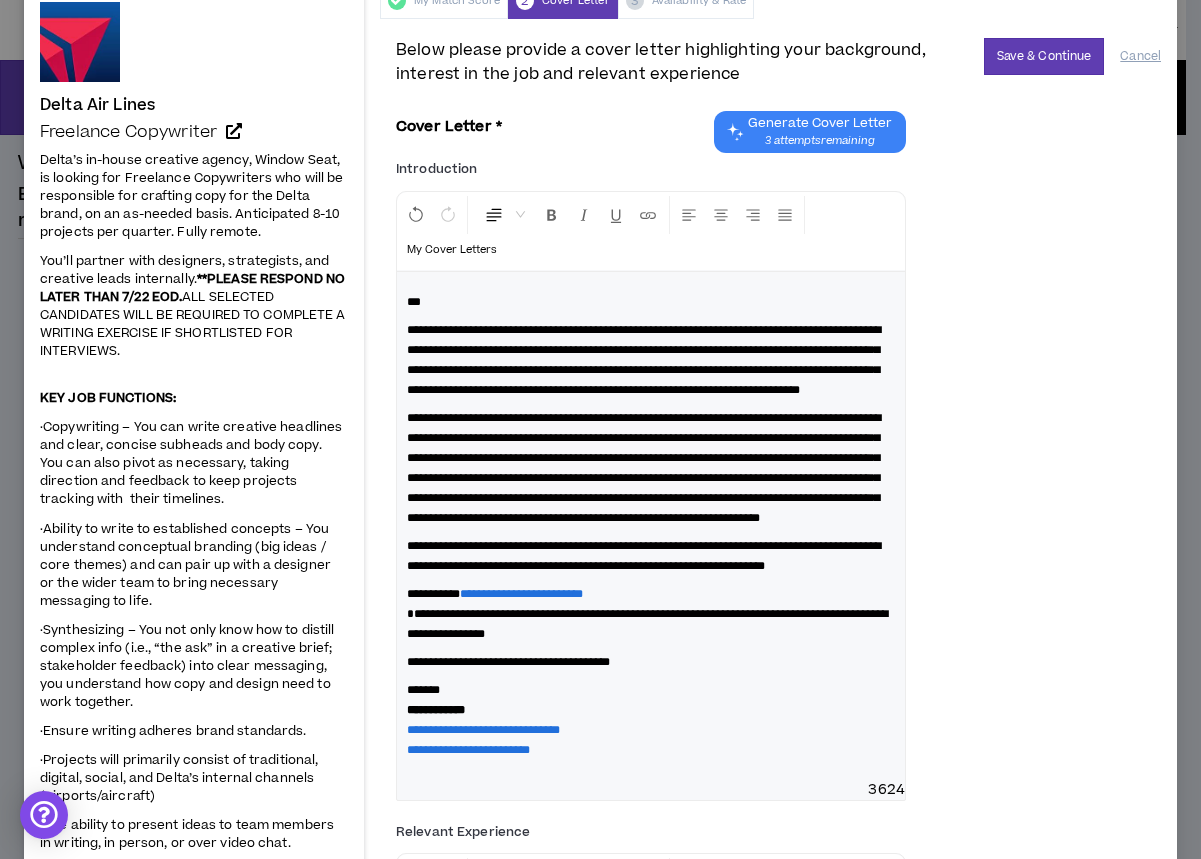 drag, startPoint x: 789, startPoint y: 328, endPoint x: 798, endPoint y: 336, distance: 12.0415945 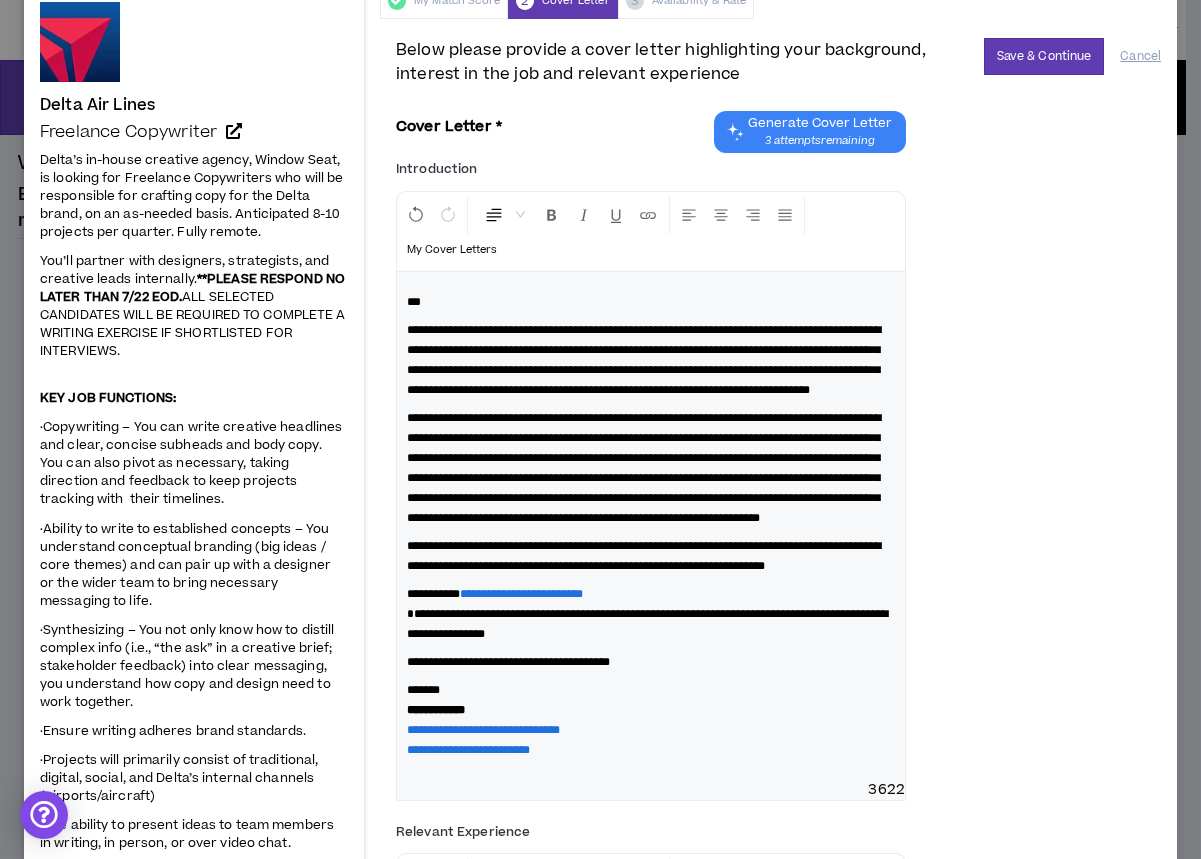 click on "**********" at bounding box center [644, 360] 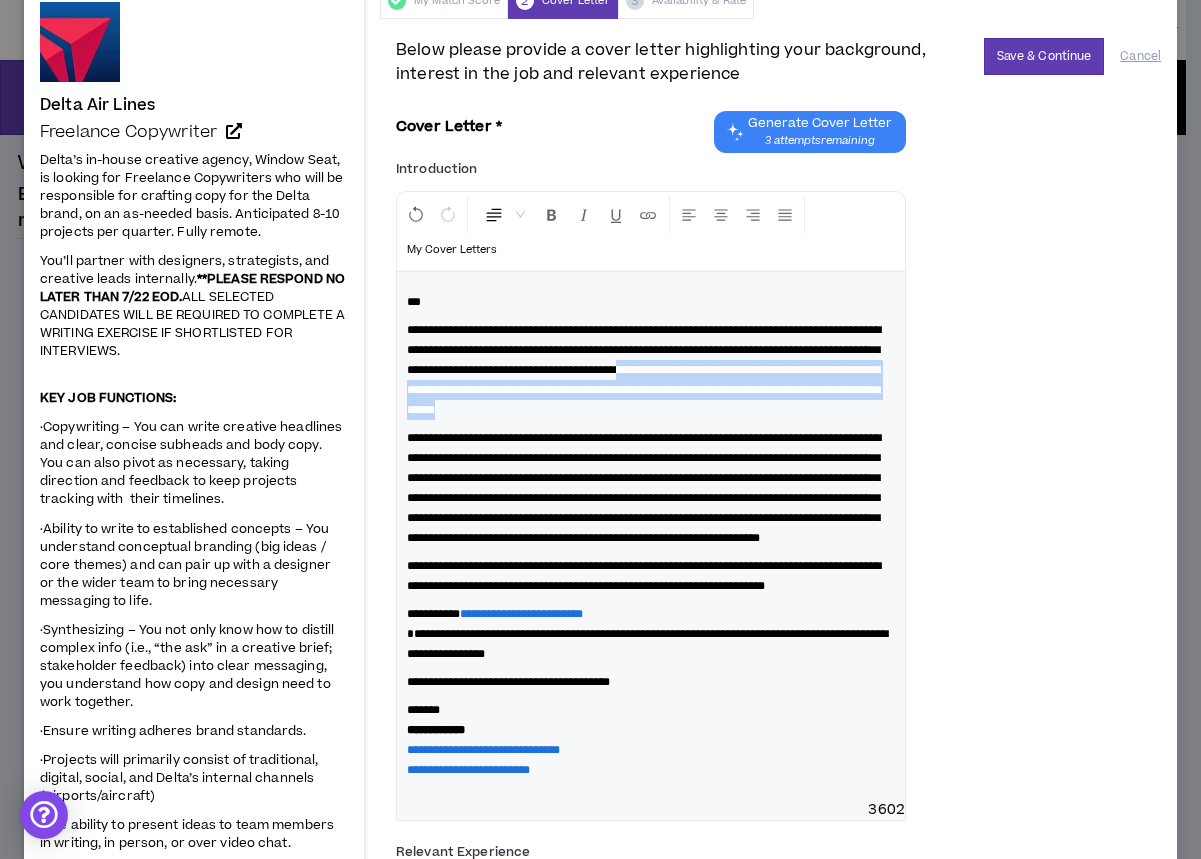 drag, startPoint x: 562, startPoint y: 433, endPoint x: 511, endPoint y: 390, distance: 66.70832 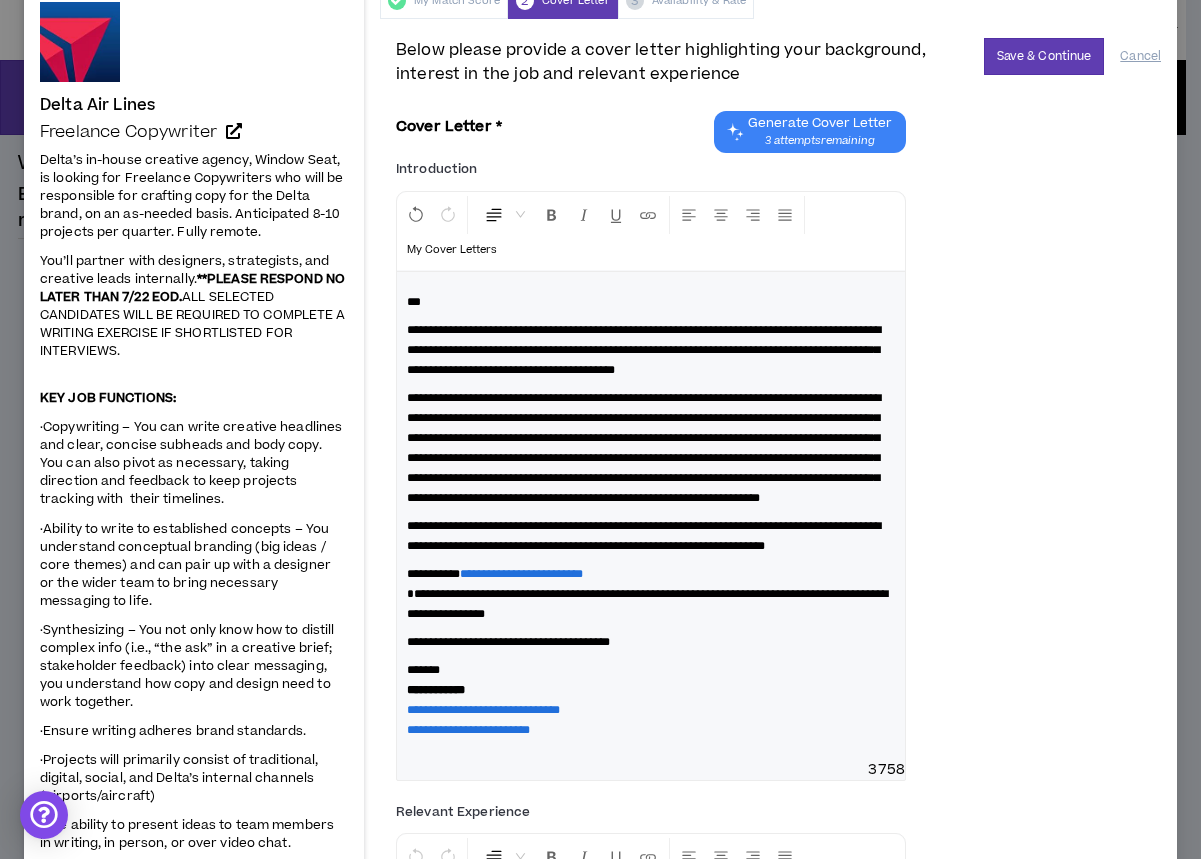 click on "**********" at bounding box center (644, 448) 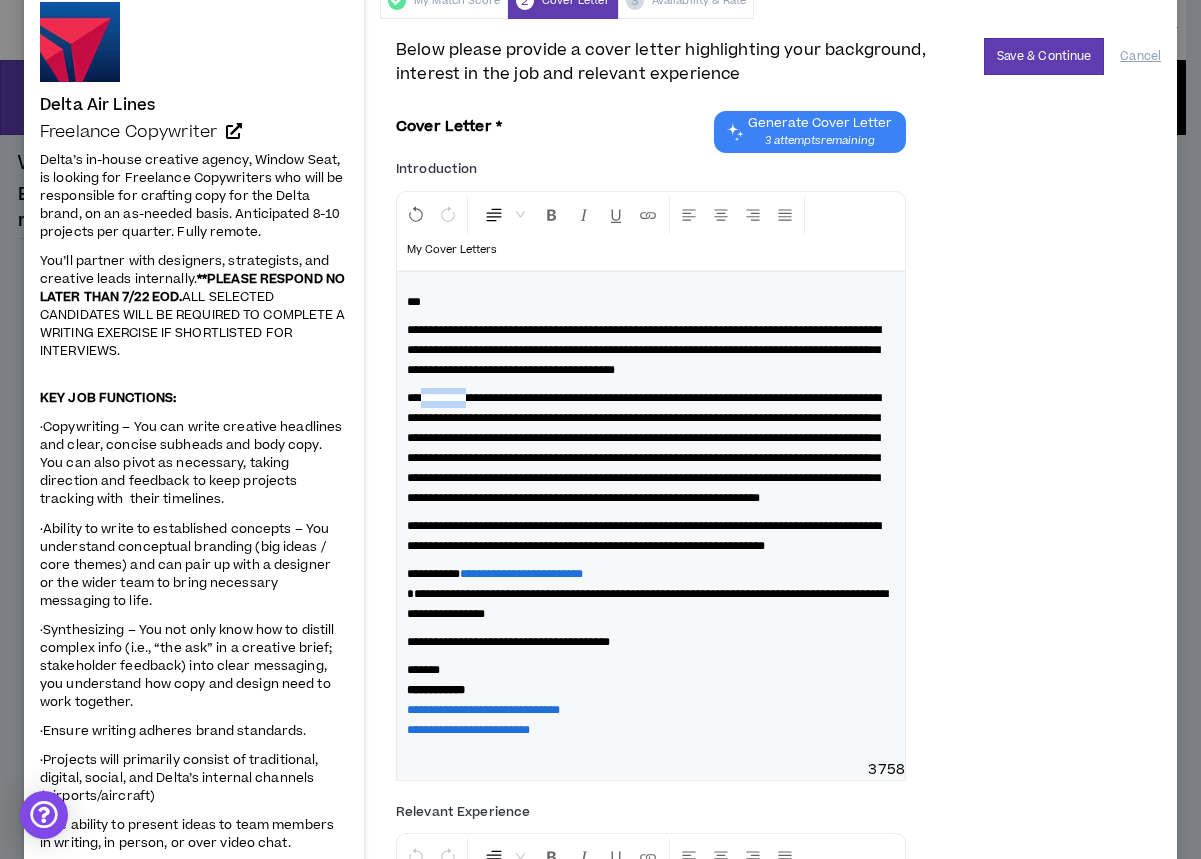 click on "**********" at bounding box center [644, 448] 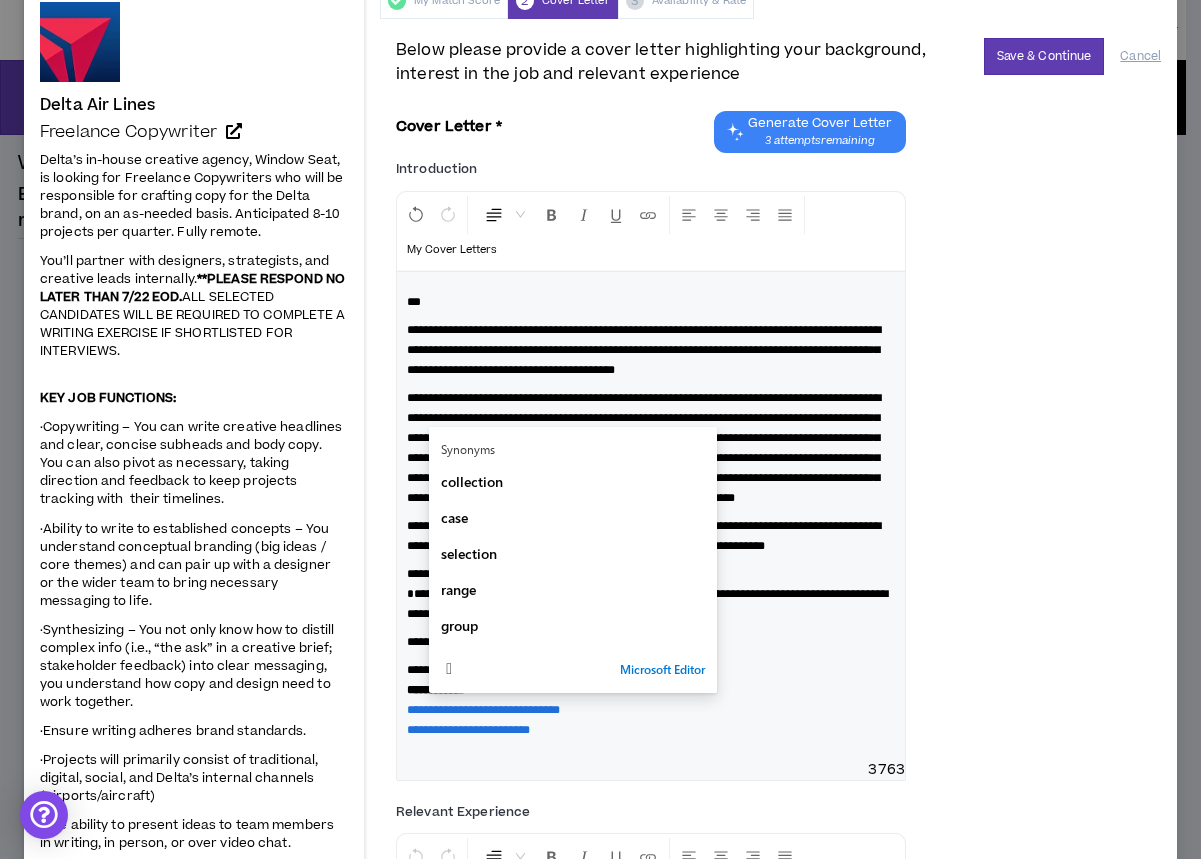 click on "**********" at bounding box center [644, 448] 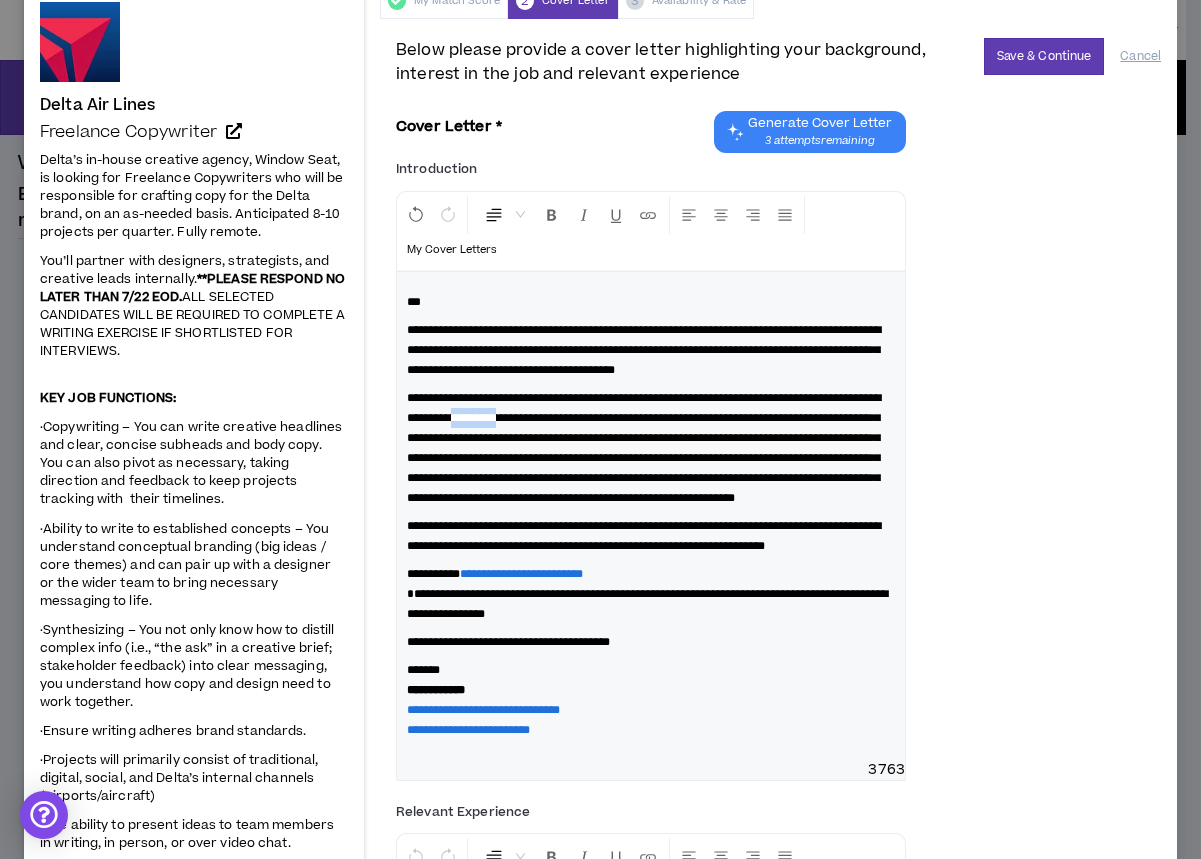 drag, startPoint x: 656, startPoint y: 437, endPoint x: 610, endPoint y: 437, distance: 46 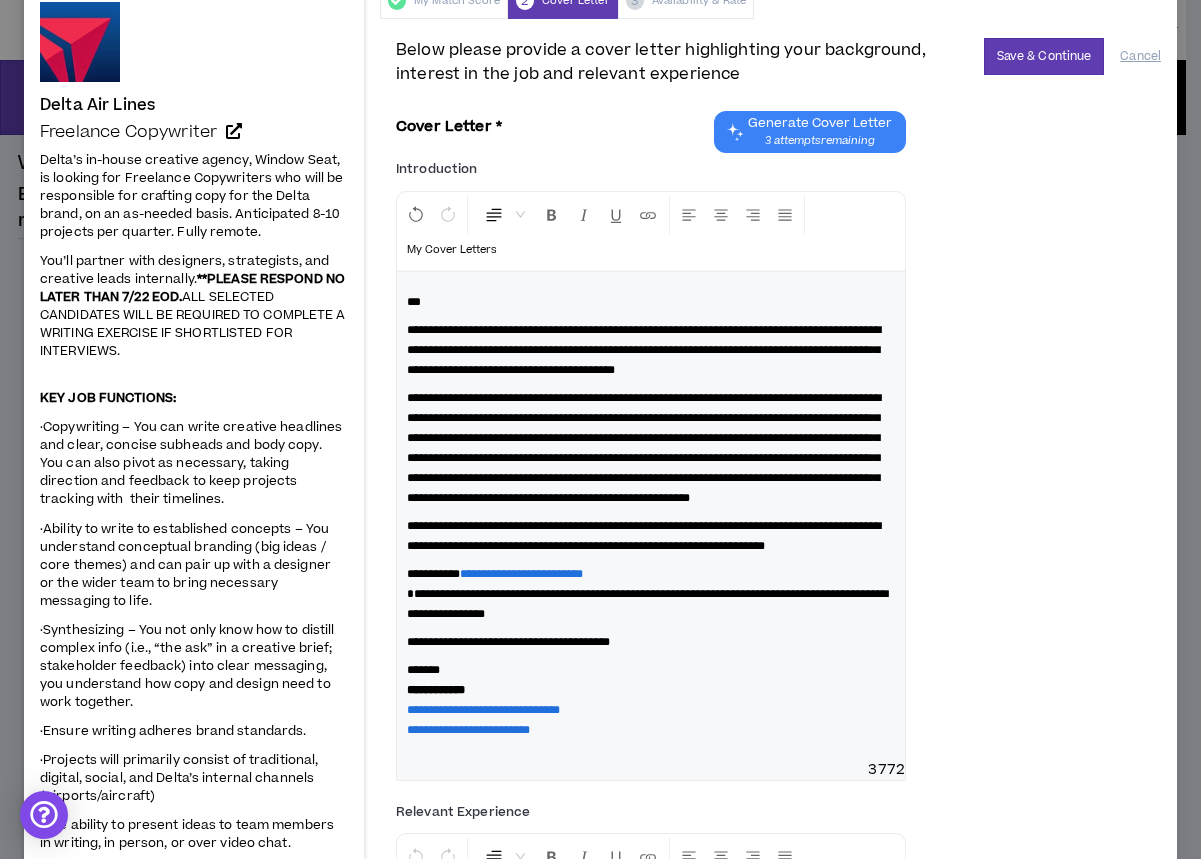 click on "**********" at bounding box center [644, 448] 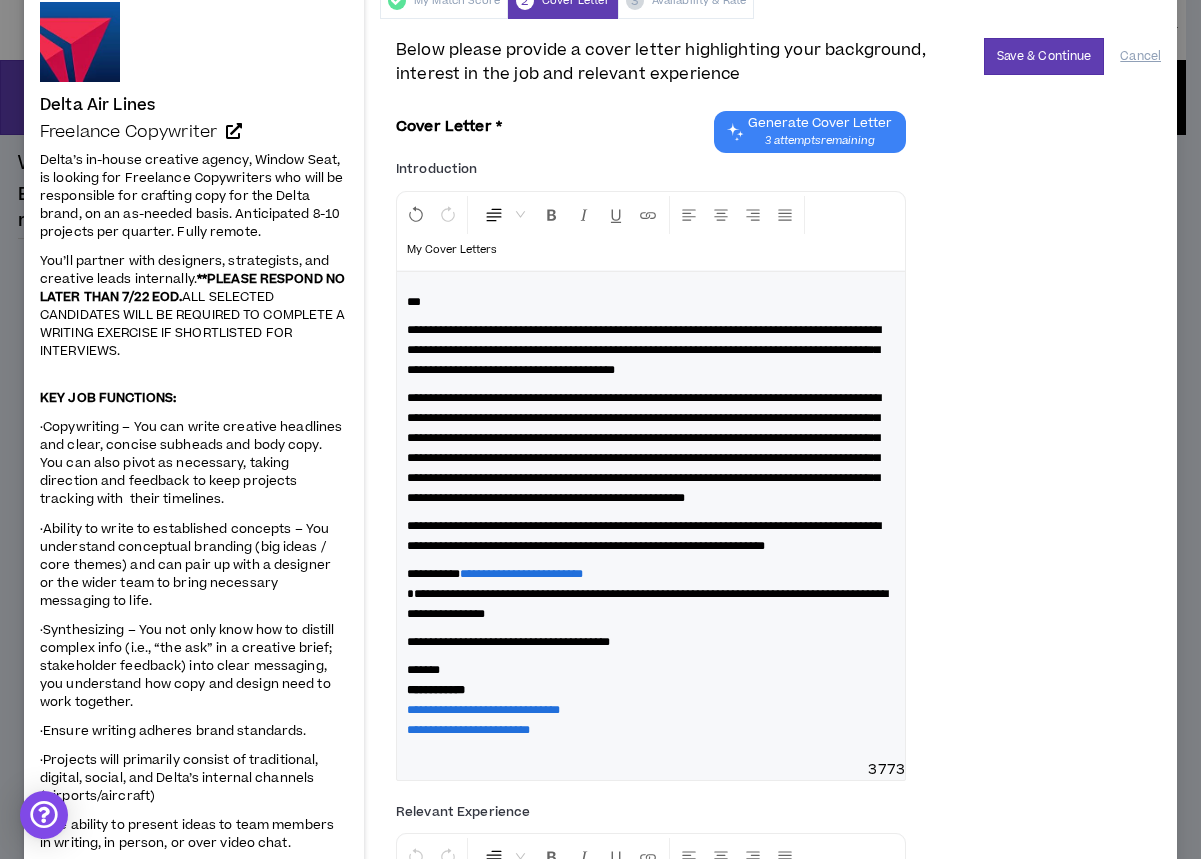 click on "**********" at bounding box center (778, 474) 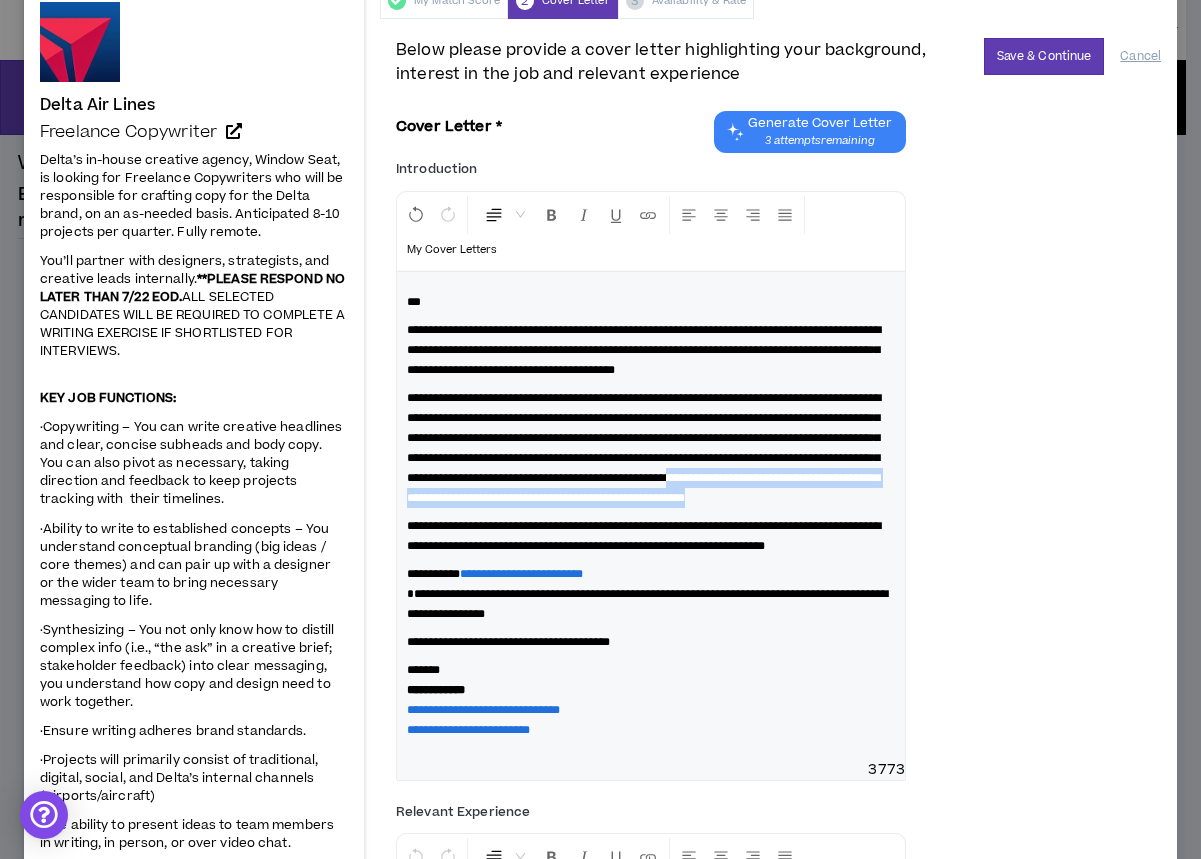 drag, startPoint x: 515, startPoint y: 557, endPoint x: 810, endPoint y: 521, distance: 297.1885 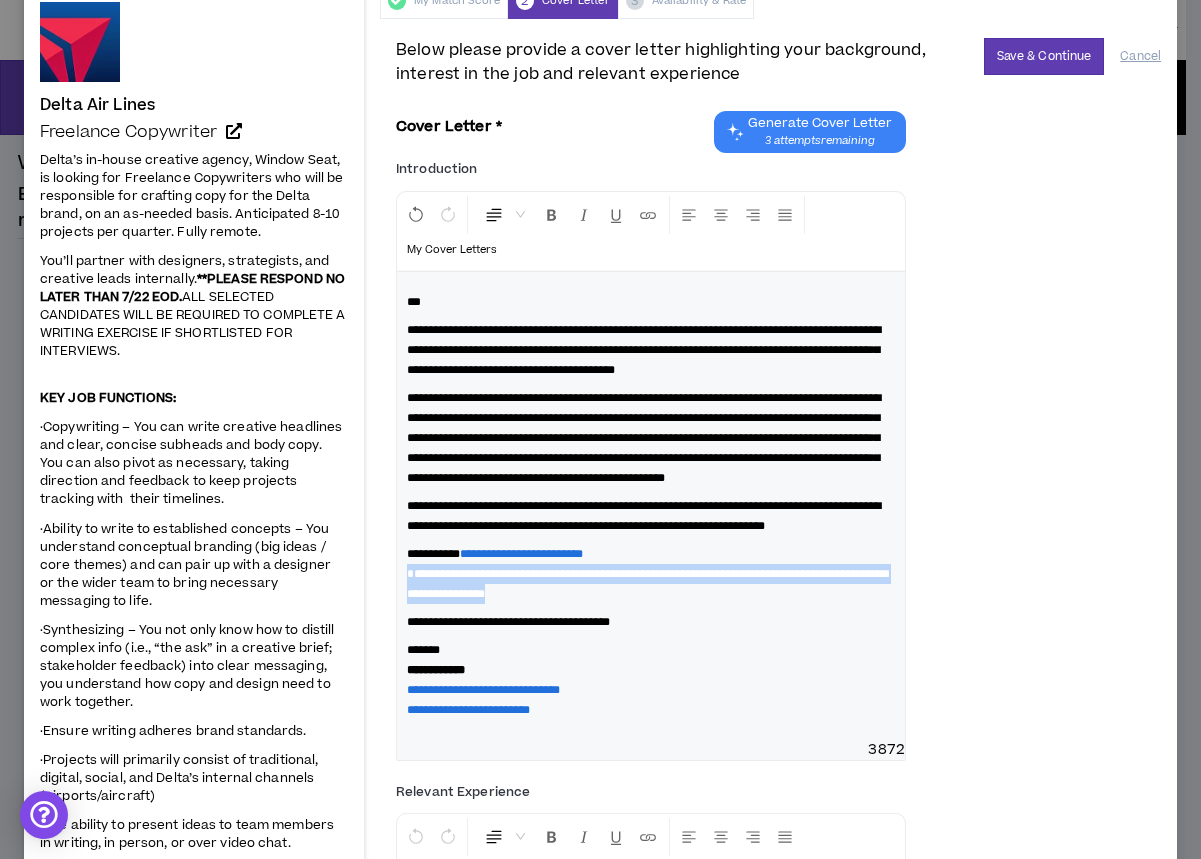 drag, startPoint x: 576, startPoint y: 650, endPoint x: 368, endPoint y: 630, distance: 208.95932 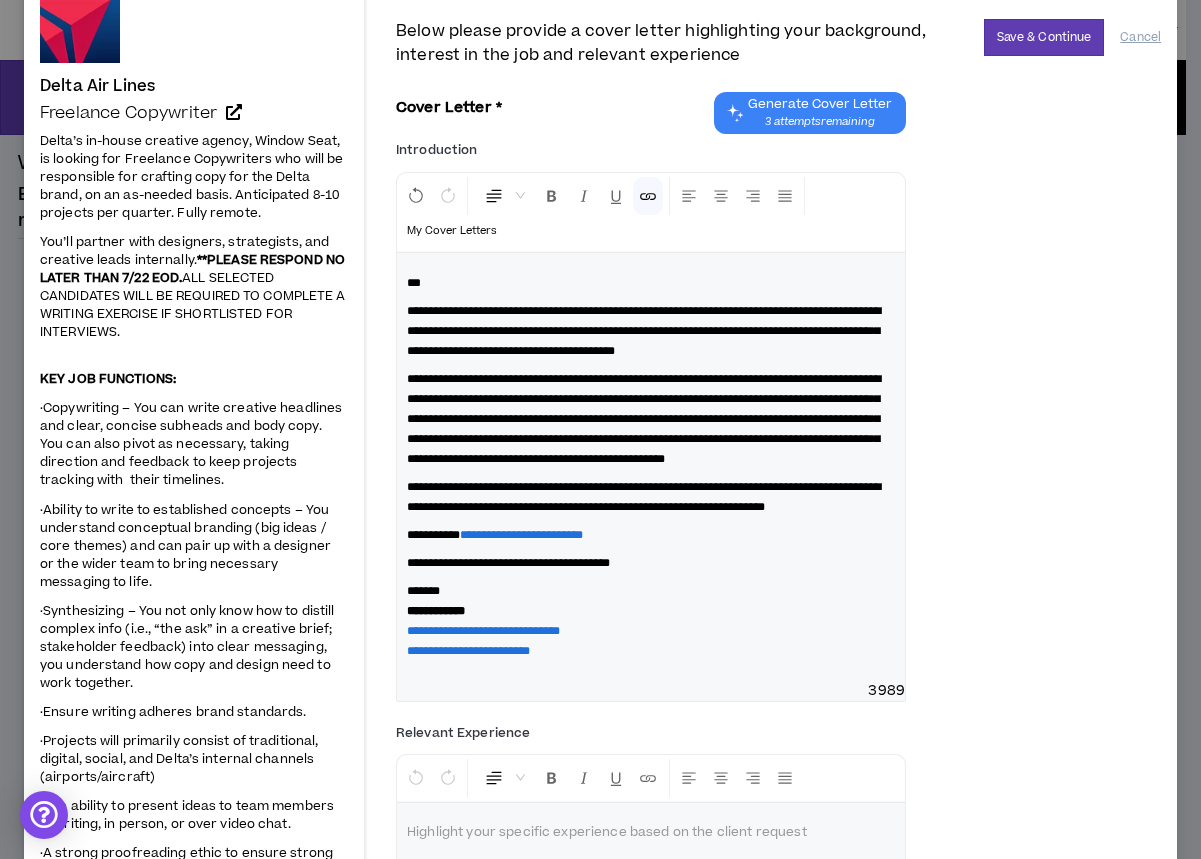 scroll, scrollTop: 115, scrollLeft: 0, axis: vertical 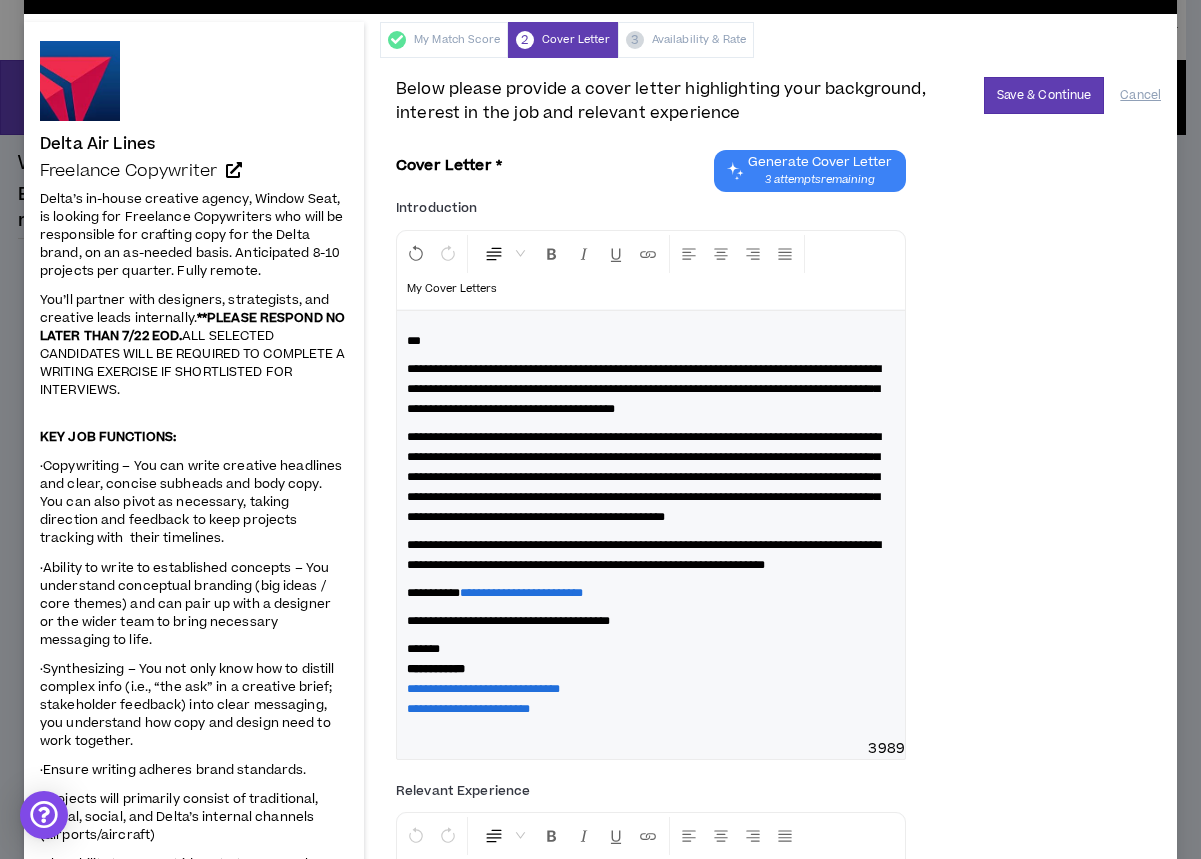 click on "***" at bounding box center [651, 341] 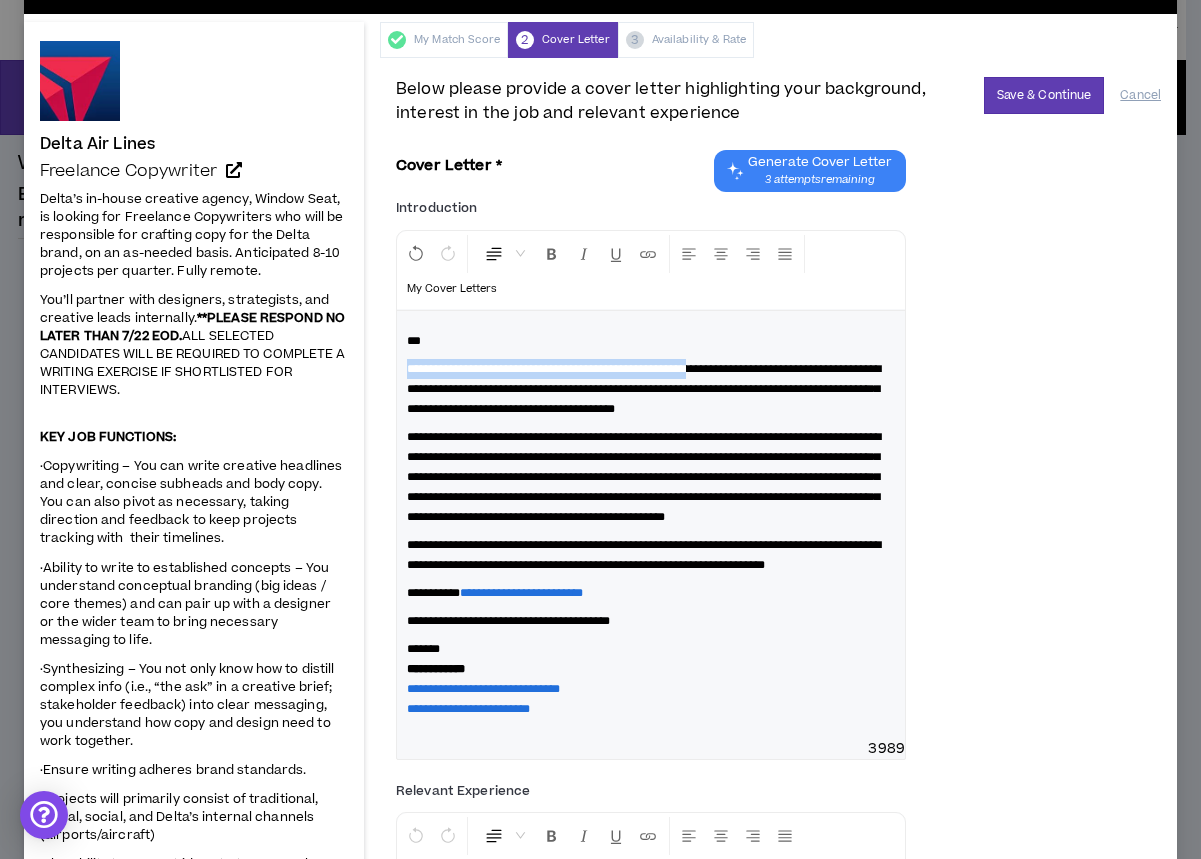 drag, startPoint x: 766, startPoint y: 366, endPoint x: 388, endPoint y: 357, distance: 378.10712 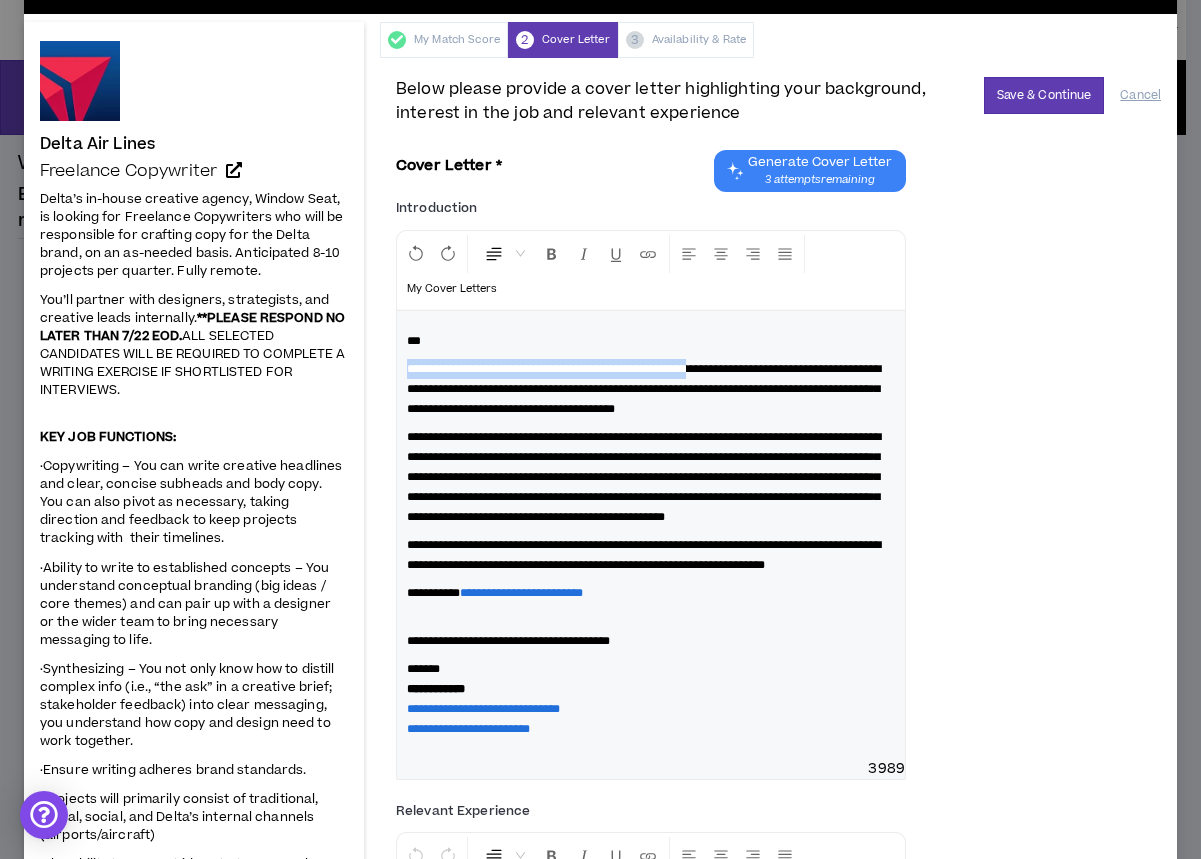 drag, startPoint x: 766, startPoint y: 366, endPoint x: 368, endPoint y: 369, distance: 398.0113 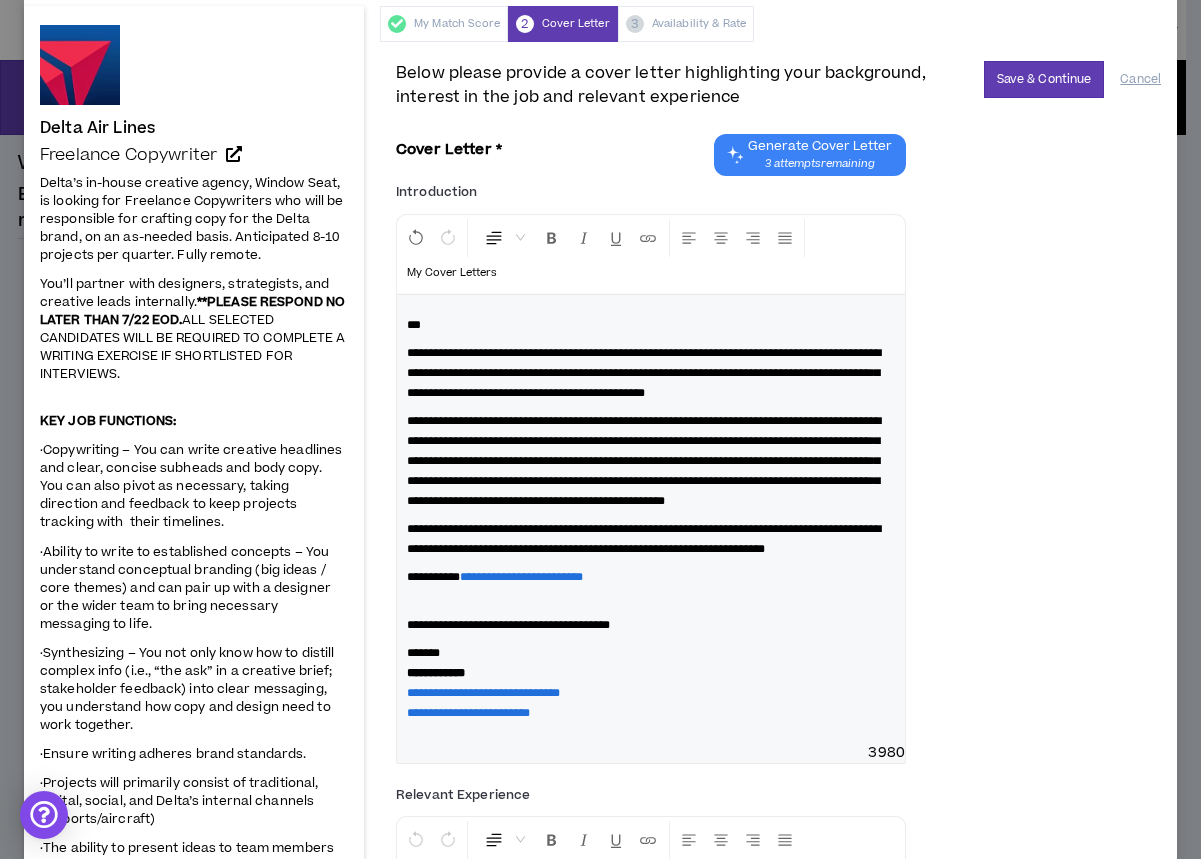scroll, scrollTop: 75, scrollLeft: 0, axis: vertical 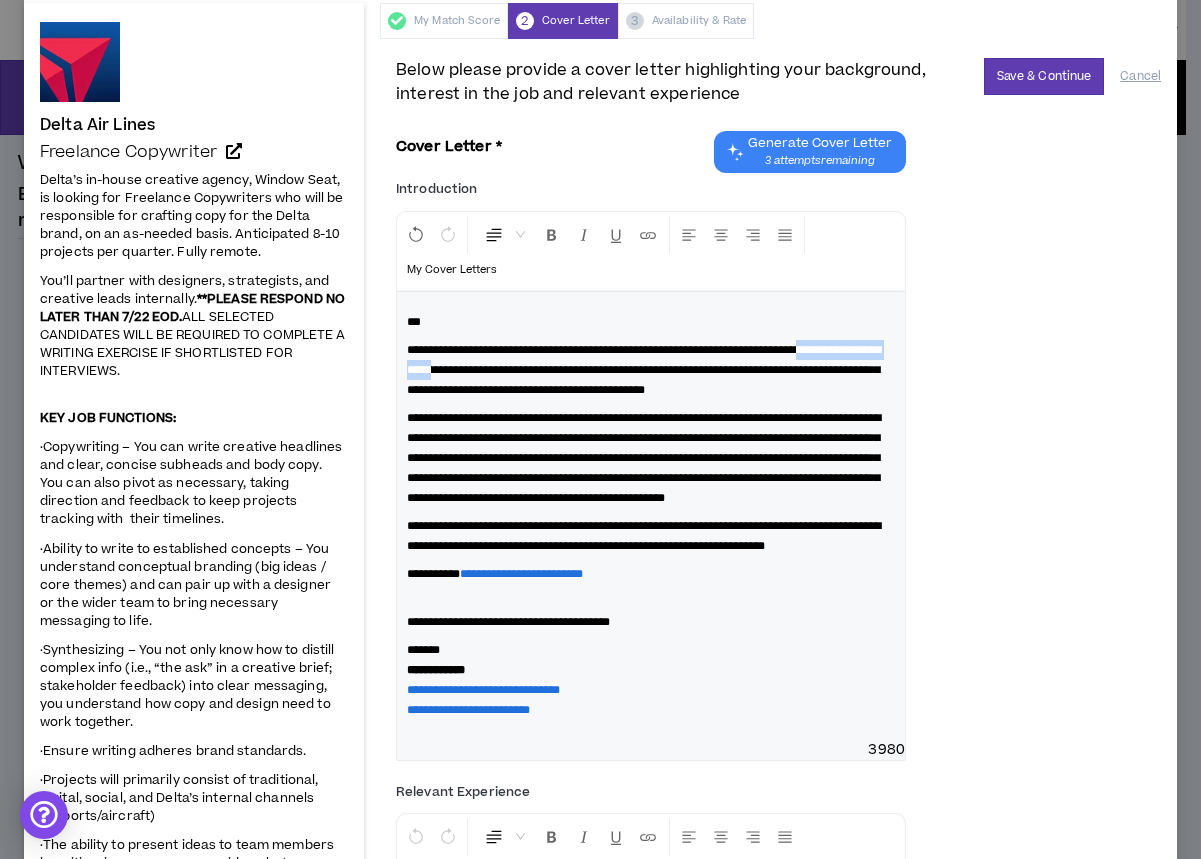 drag, startPoint x: 609, startPoint y: 370, endPoint x: 483, endPoint y: 384, distance: 126.77539 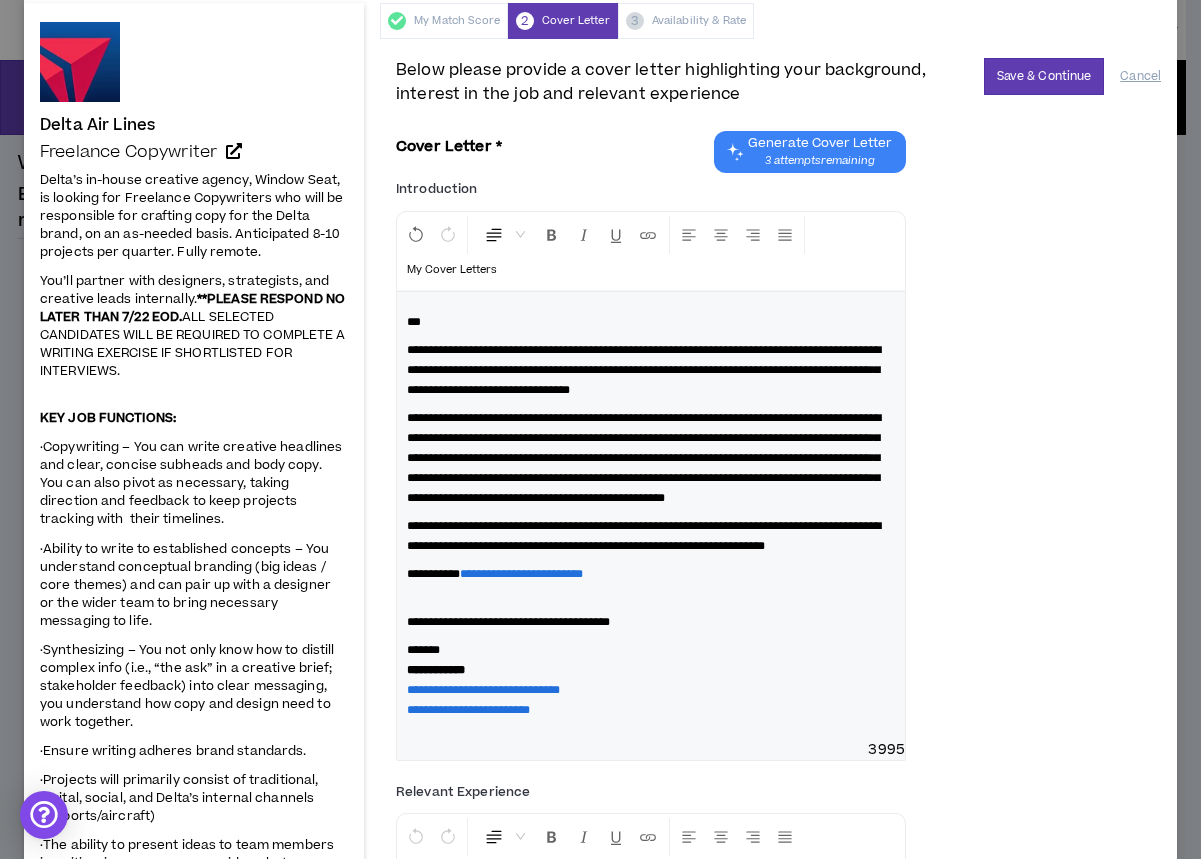 click on "**********" at bounding box center (644, 370) 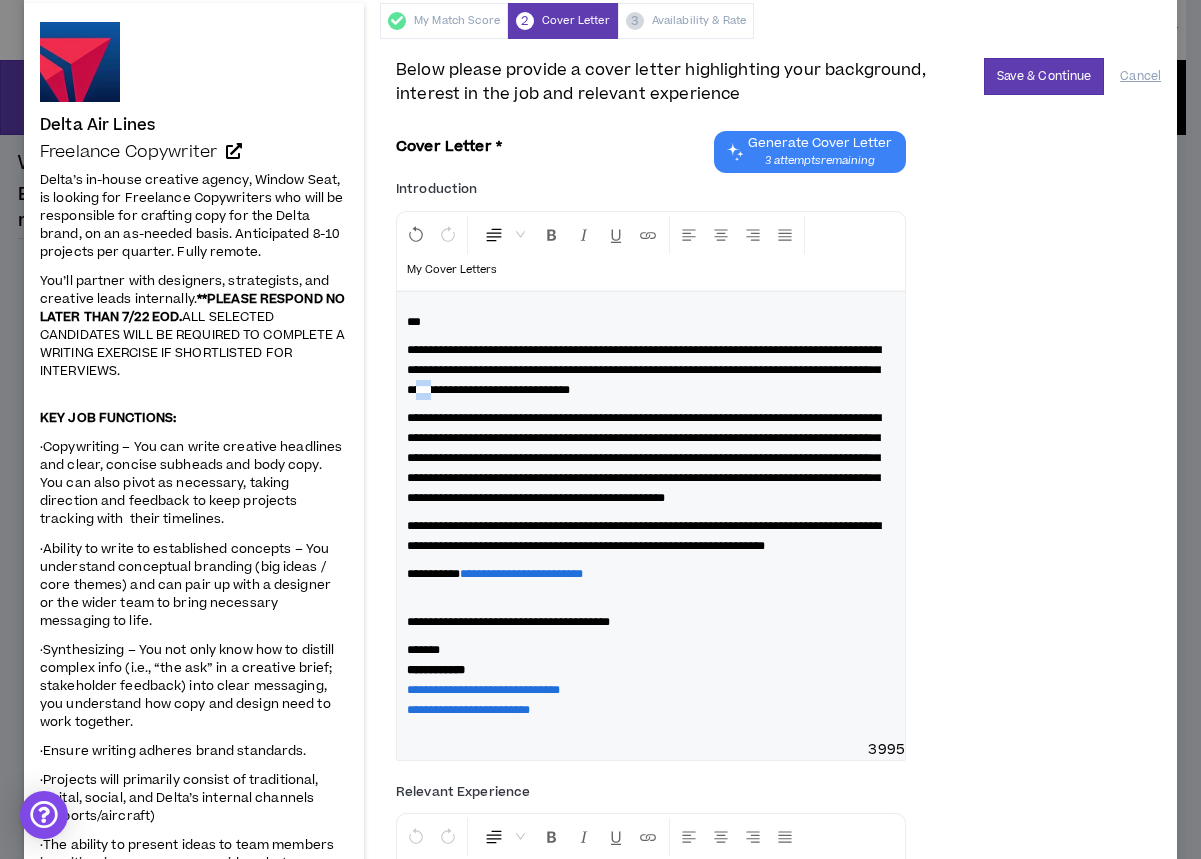 click on "**********" at bounding box center (644, 370) 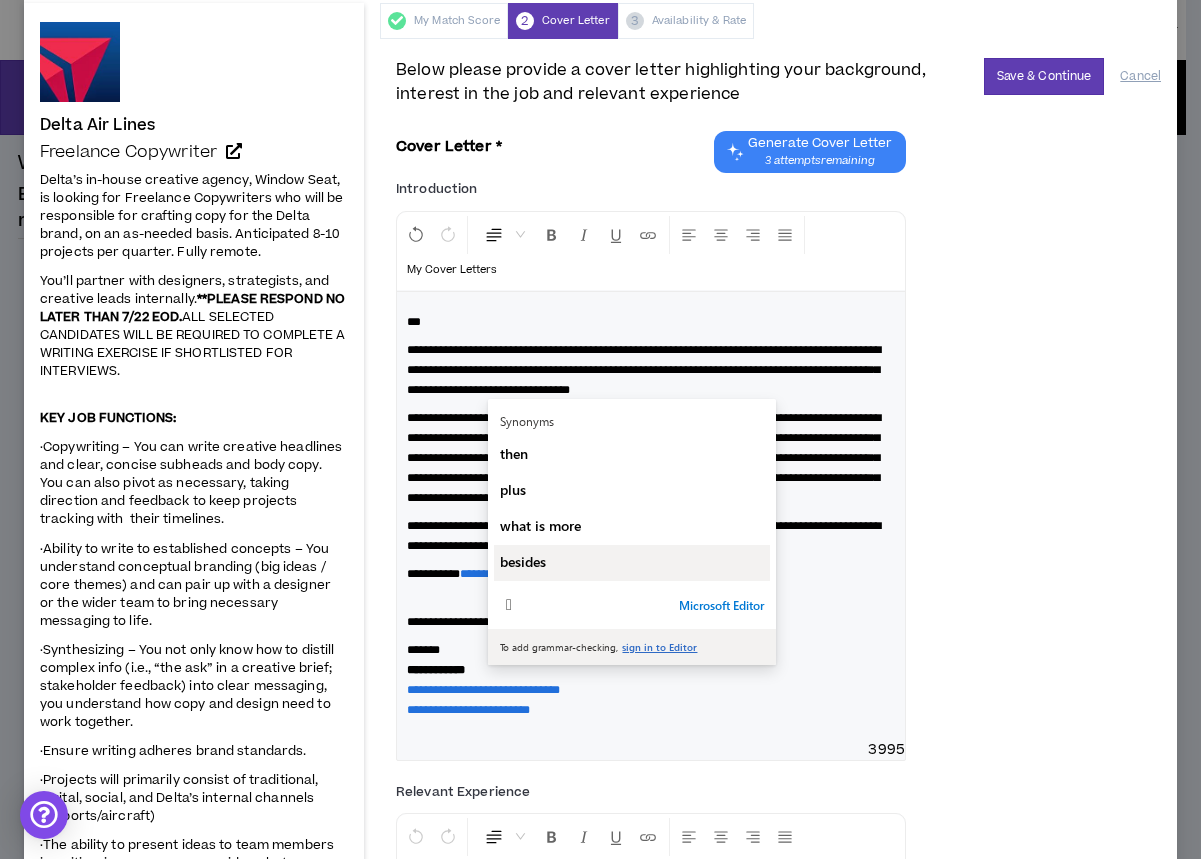 click on " Microsoft Editor" at bounding box center [632, 605] 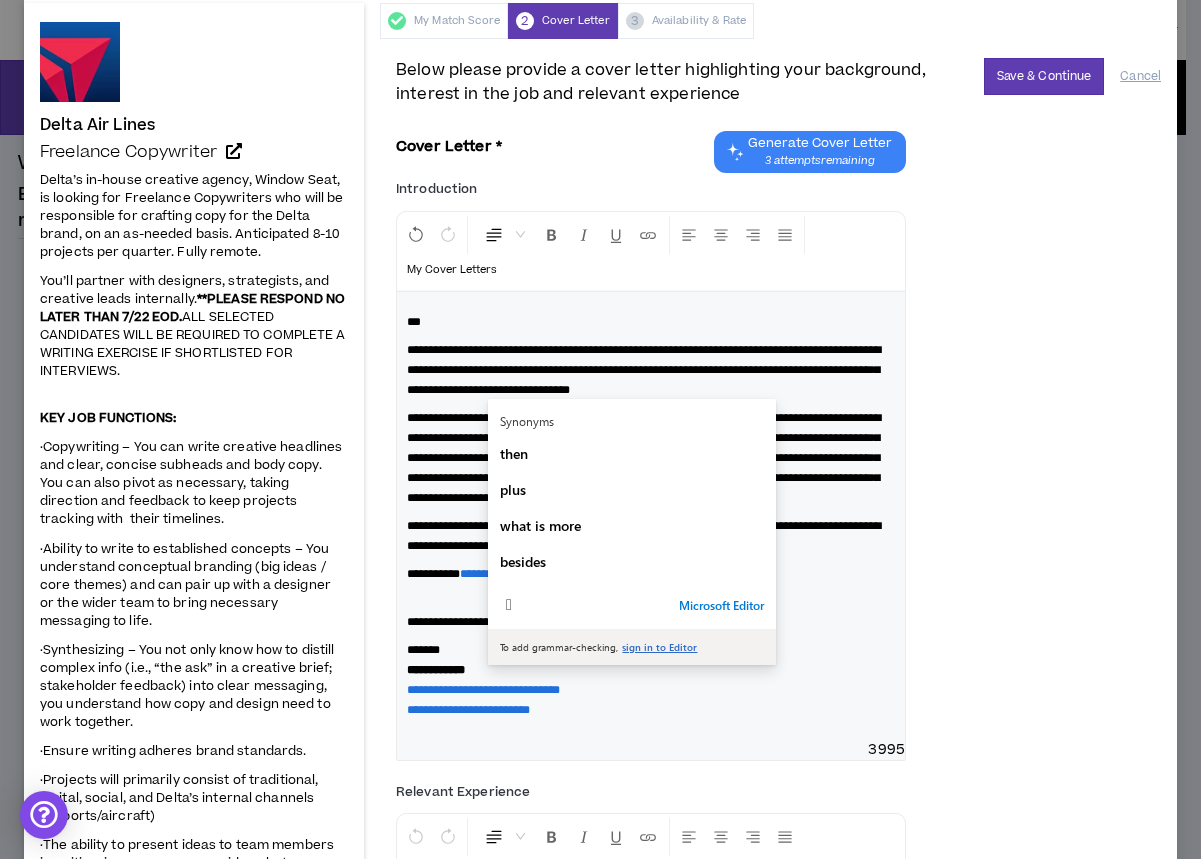 click on "**********" at bounding box center (778, 474) 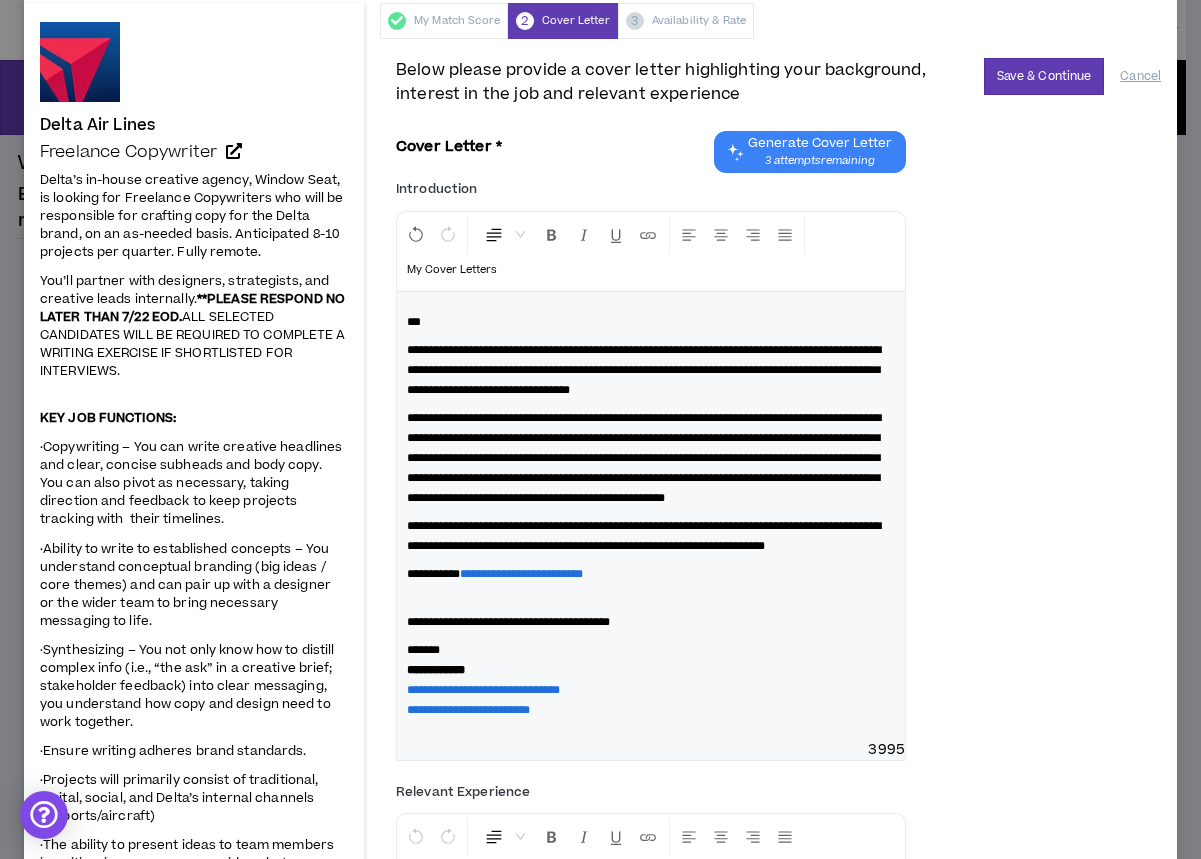 click on "**********" at bounding box center (644, 370) 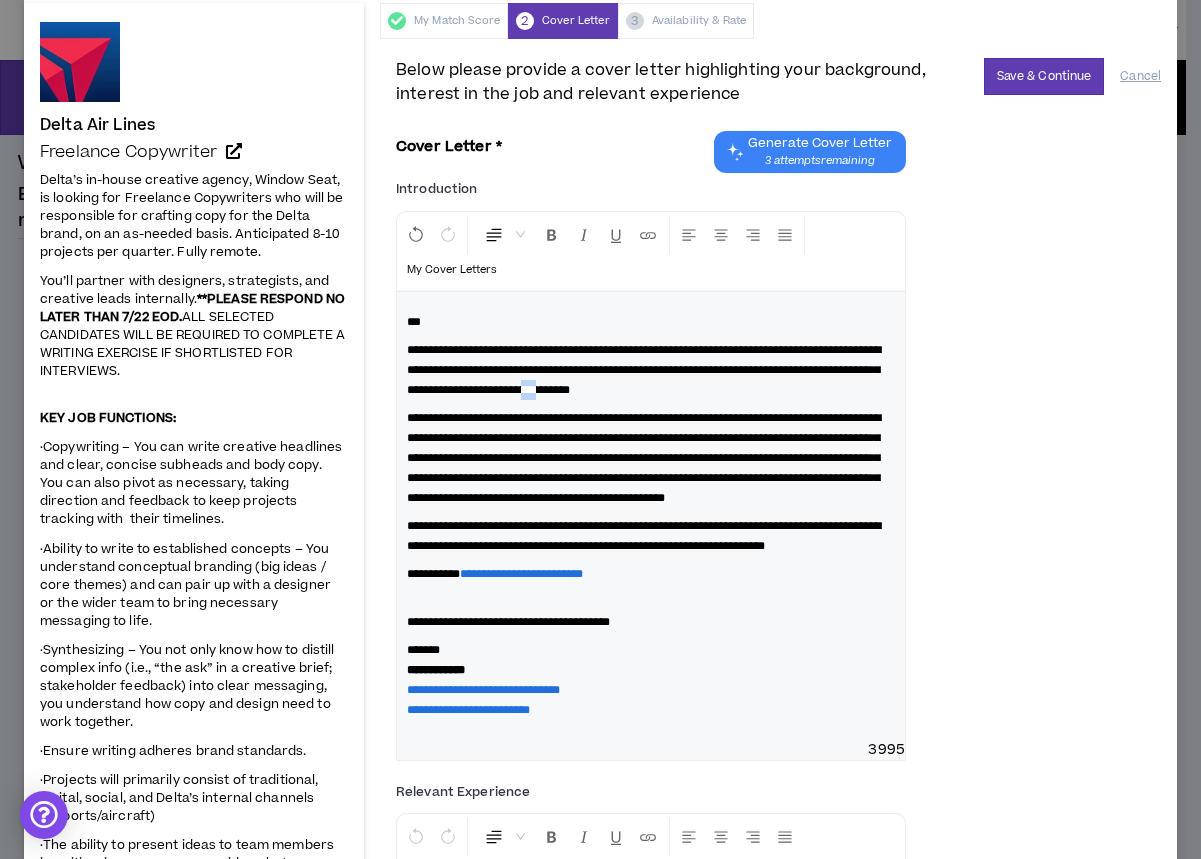 click on "**********" at bounding box center [644, 370] 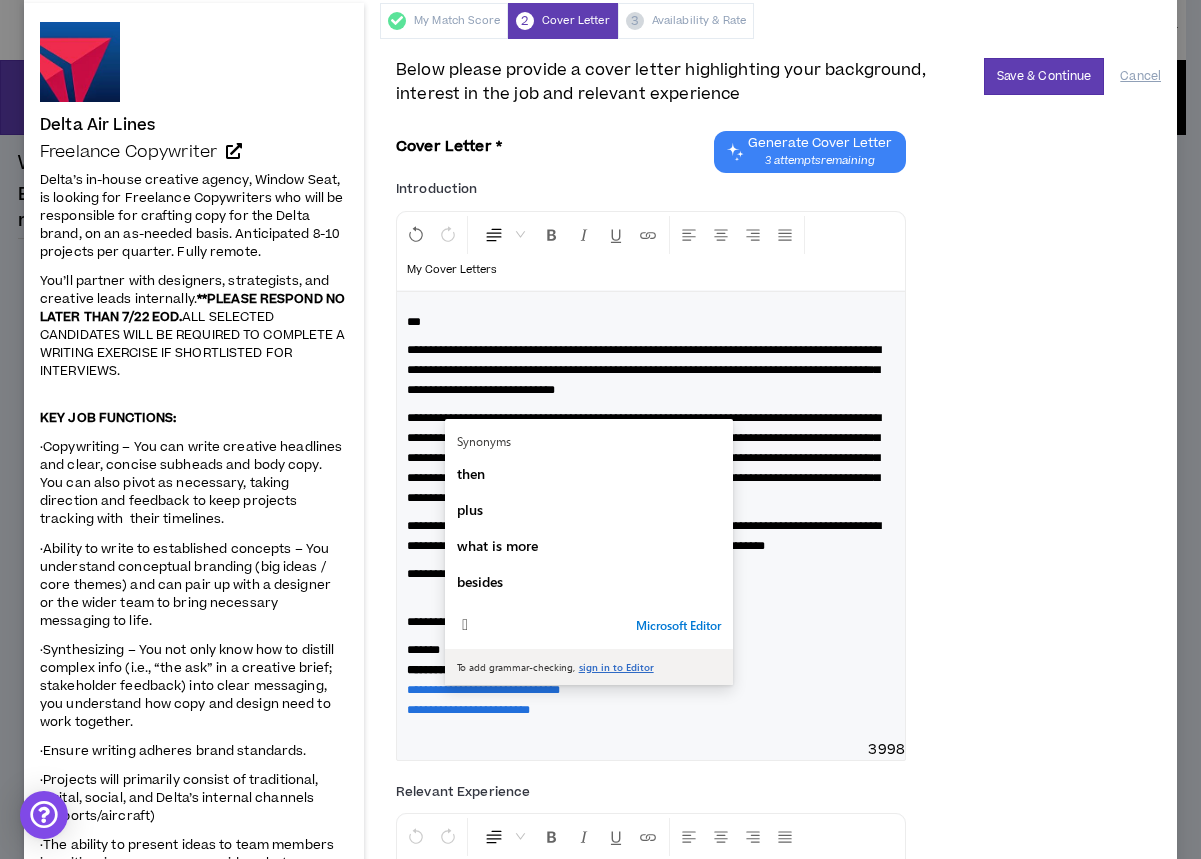 click on "**********" at bounding box center (651, 584) 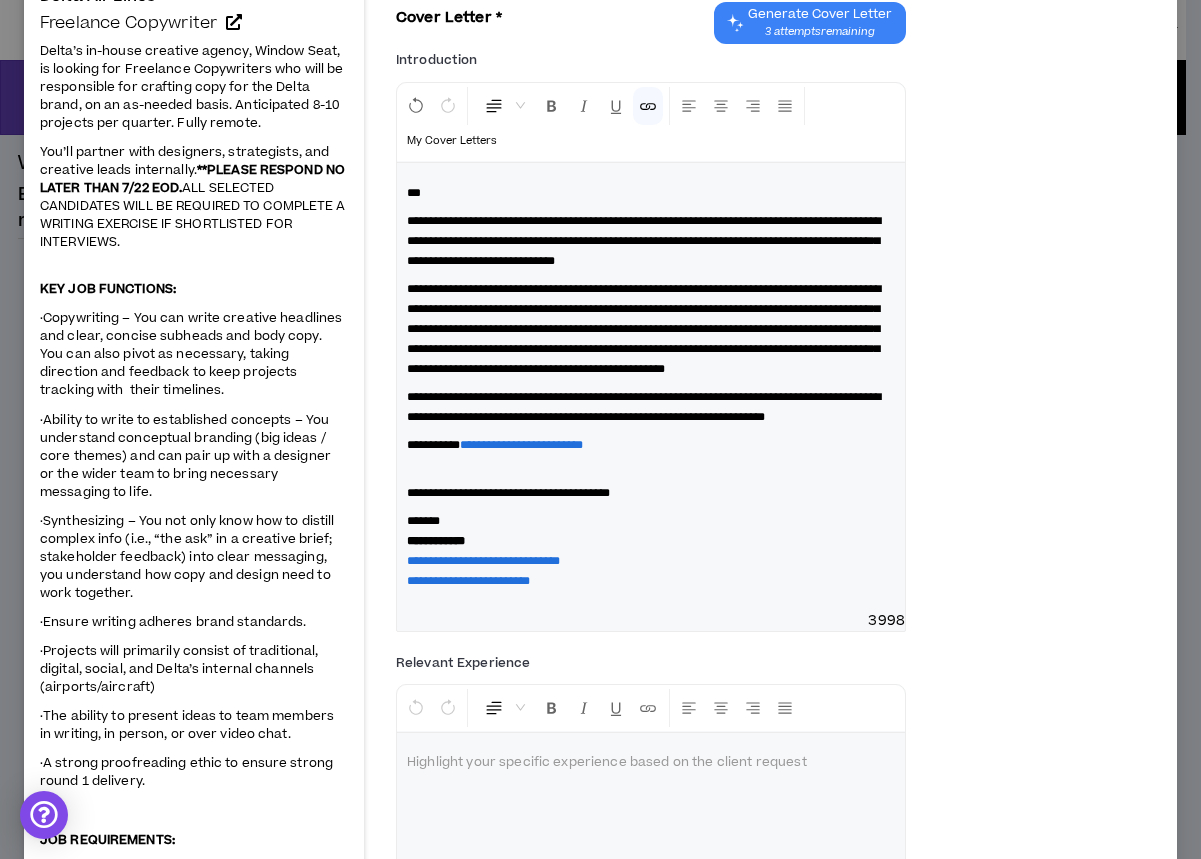 scroll, scrollTop: 265, scrollLeft: 0, axis: vertical 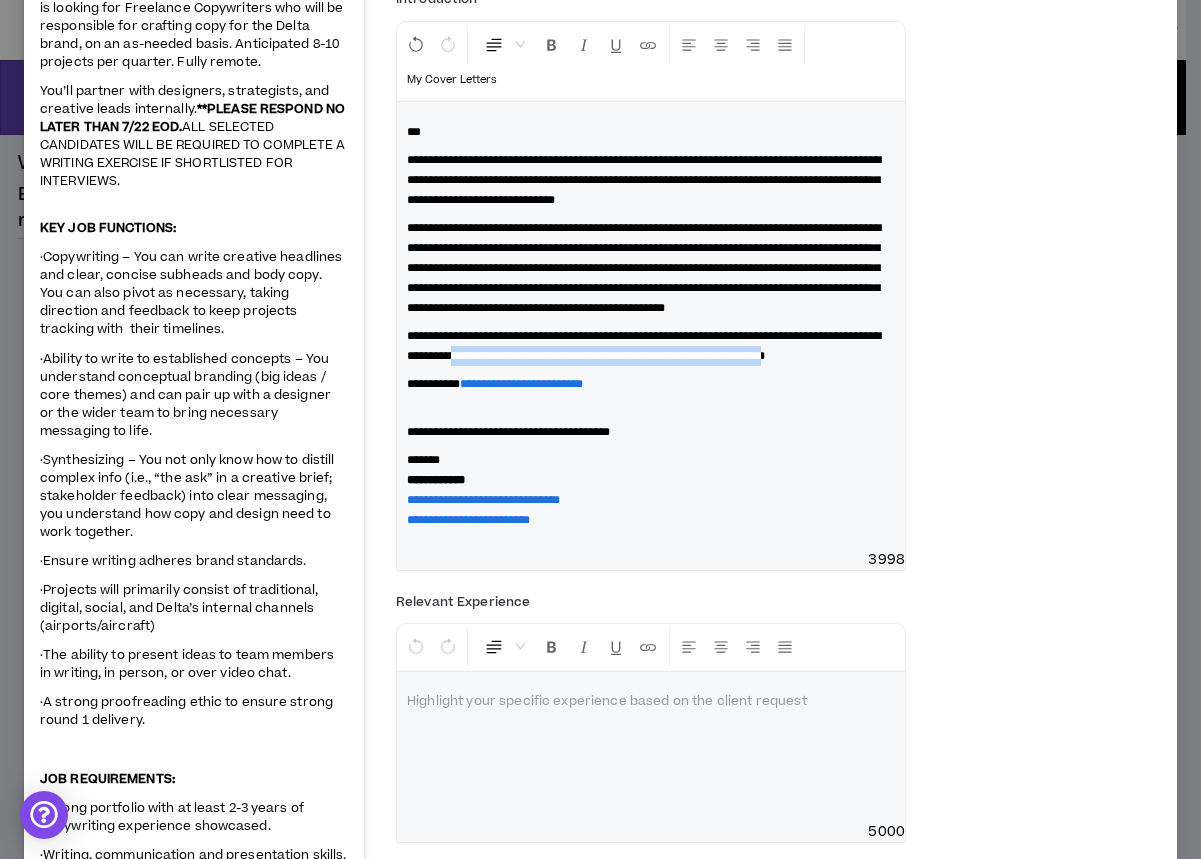 drag, startPoint x: 542, startPoint y: 415, endPoint x: 570, endPoint y: 397, distance: 33.286633 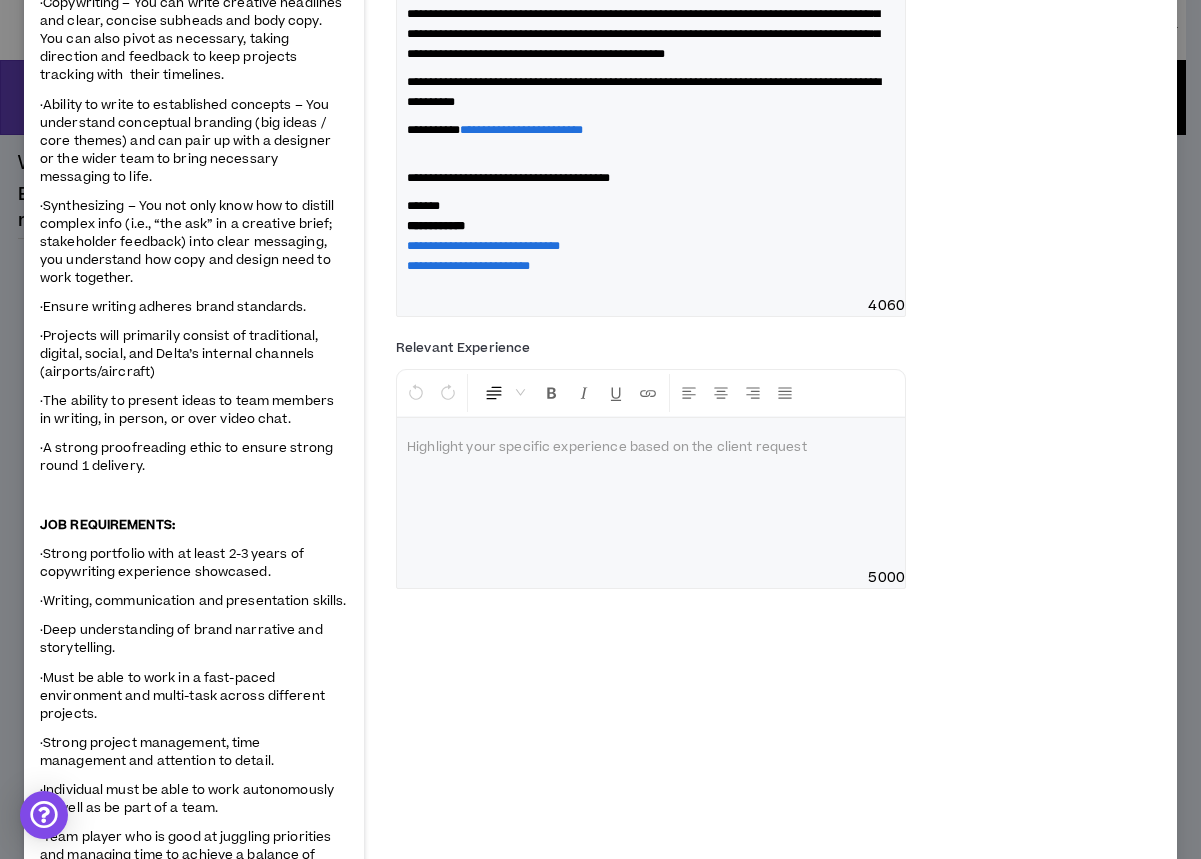 scroll, scrollTop: 612, scrollLeft: 0, axis: vertical 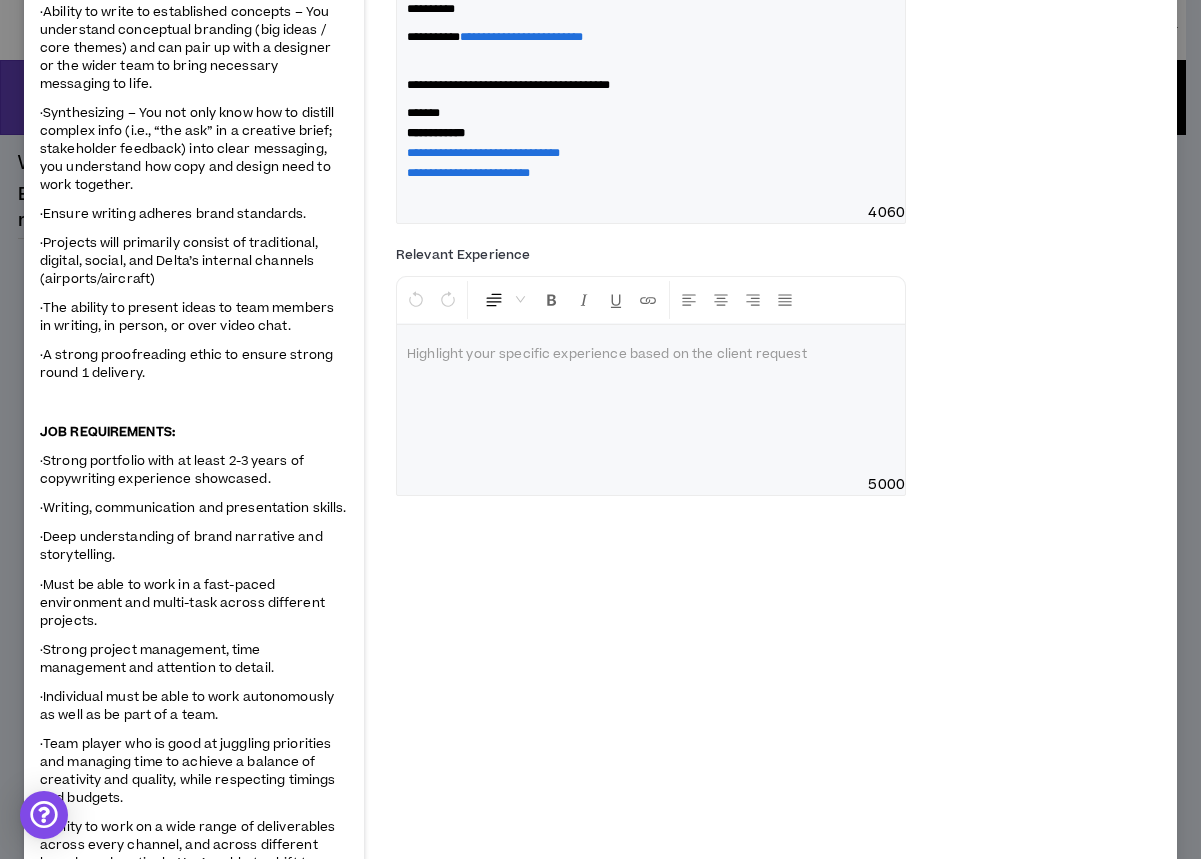 click at bounding box center (651, 400) 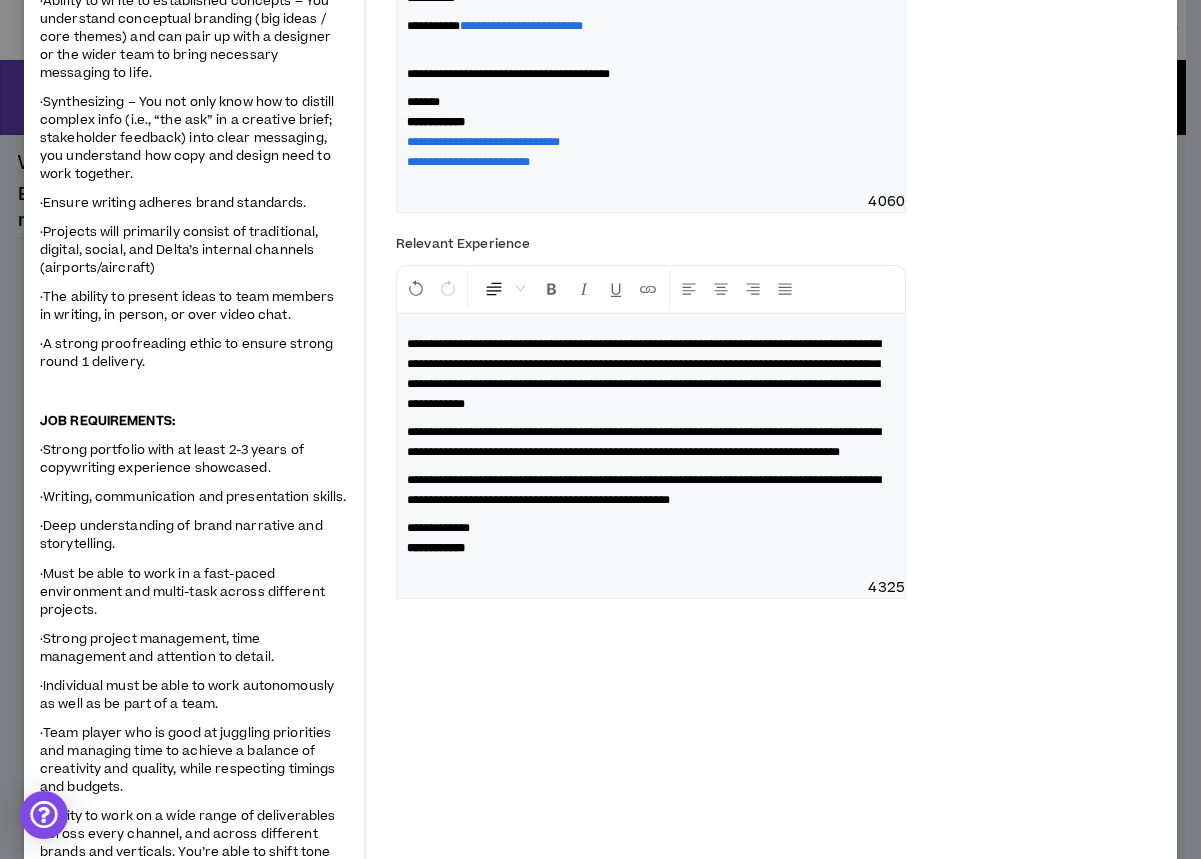 scroll, scrollTop: 624, scrollLeft: 0, axis: vertical 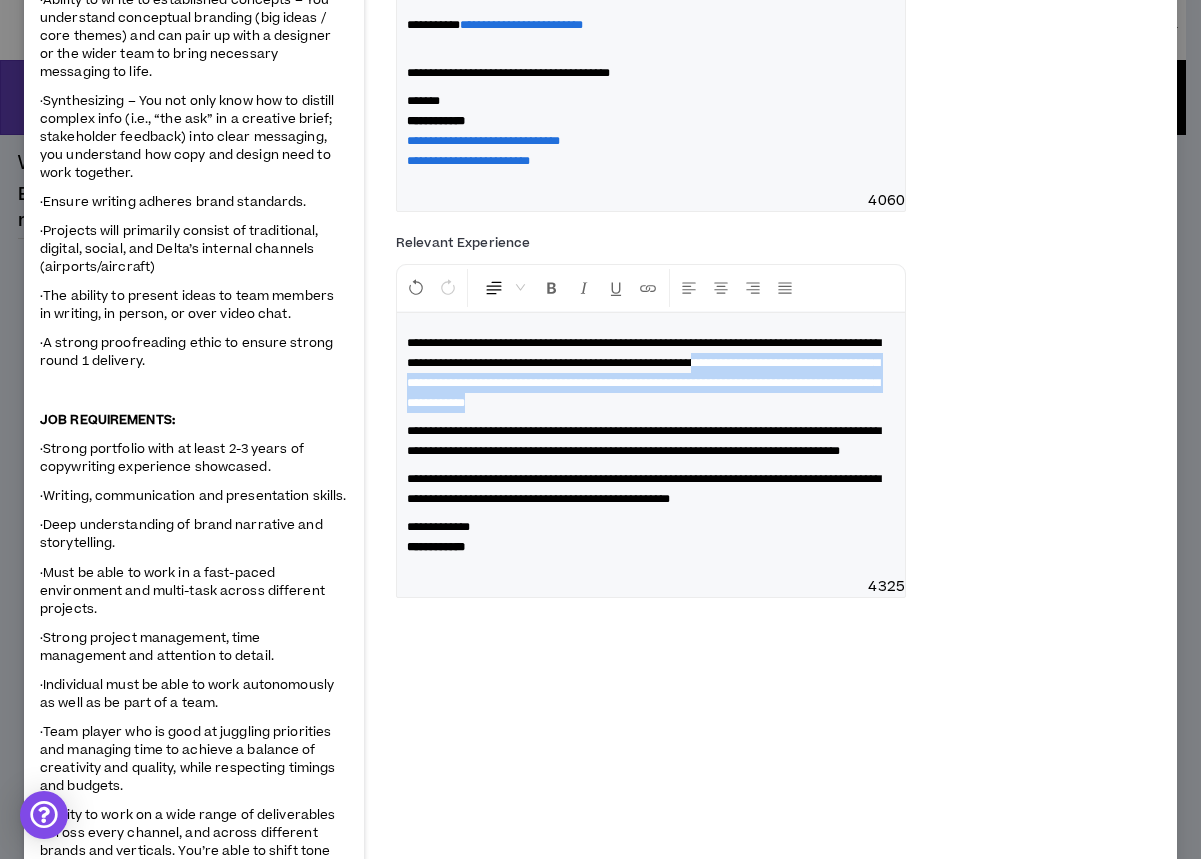 drag, startPoint x: 535, startPoint y: 464, endPoint x: 496, endPoint y: 424, distance: 55.86591 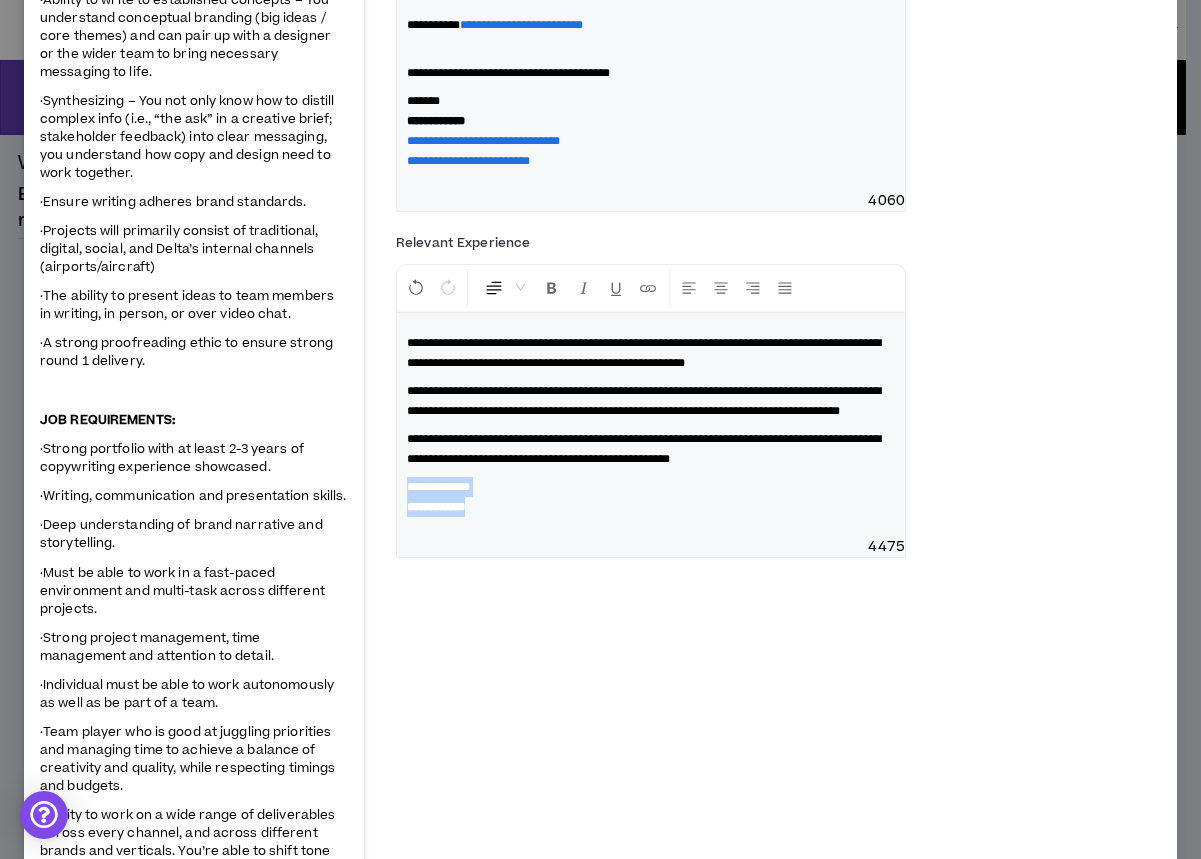 drag, startPoint x: 477, startPoint y: 606, endPoint x: 328, endPoint y: 578, distance: 151.60805 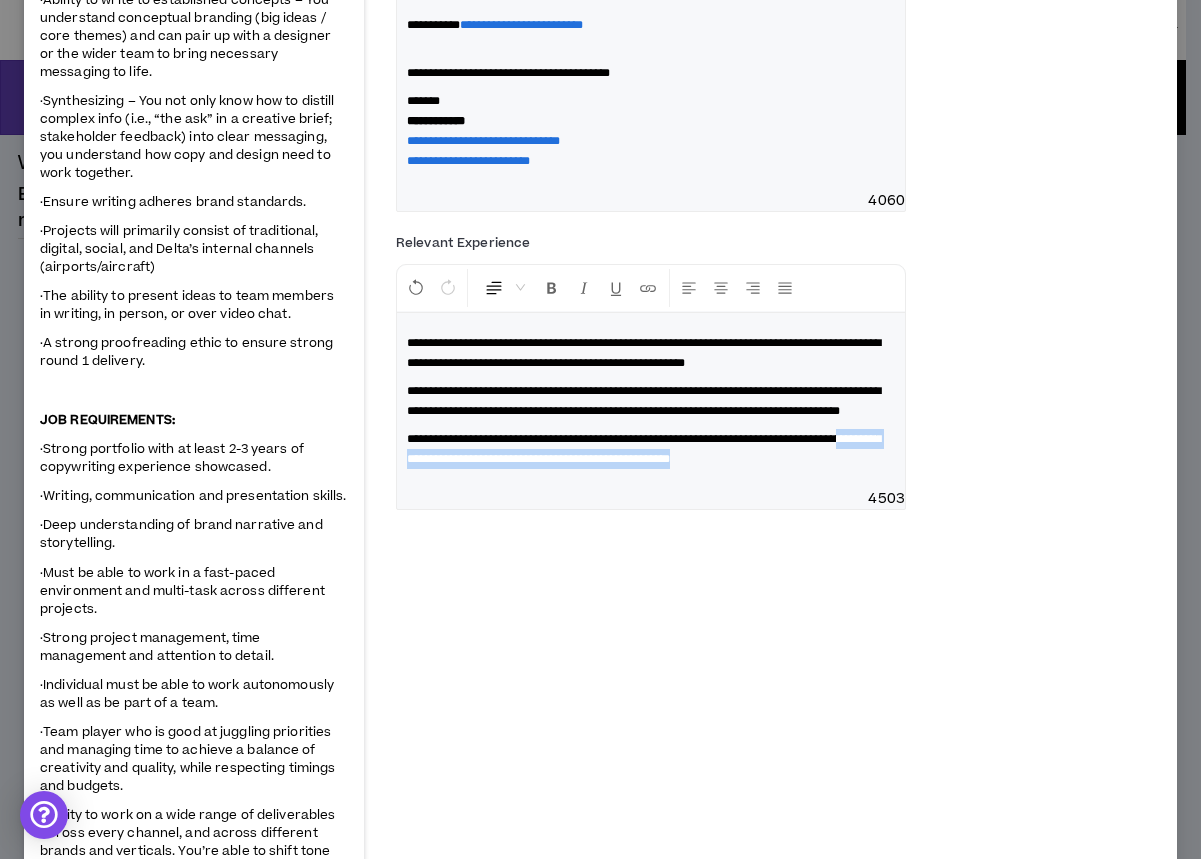 drag, startPoint x: 504, startPoint y: 568, endPoint x: 526, endPoint y: 539, distance: 36.40055 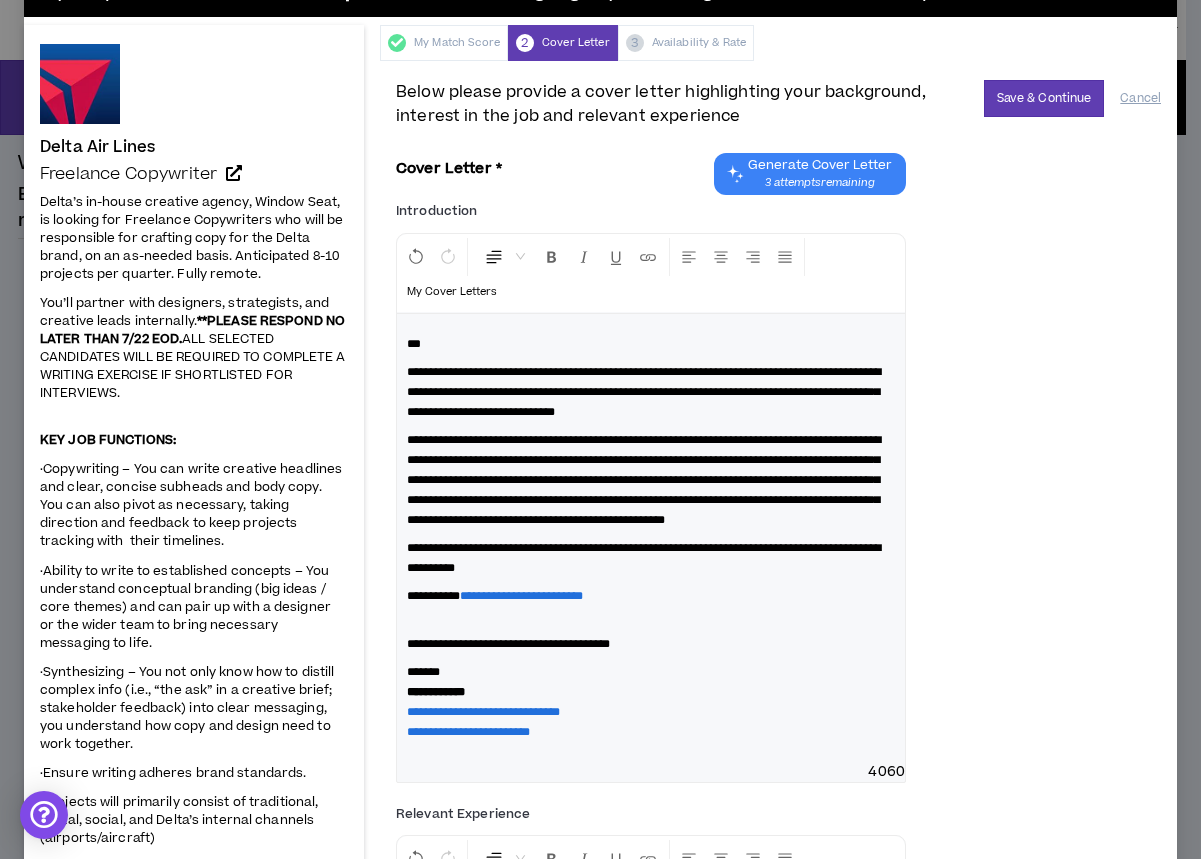 scroll, scrollTop: 0, scrollLeft: 0, axis: both 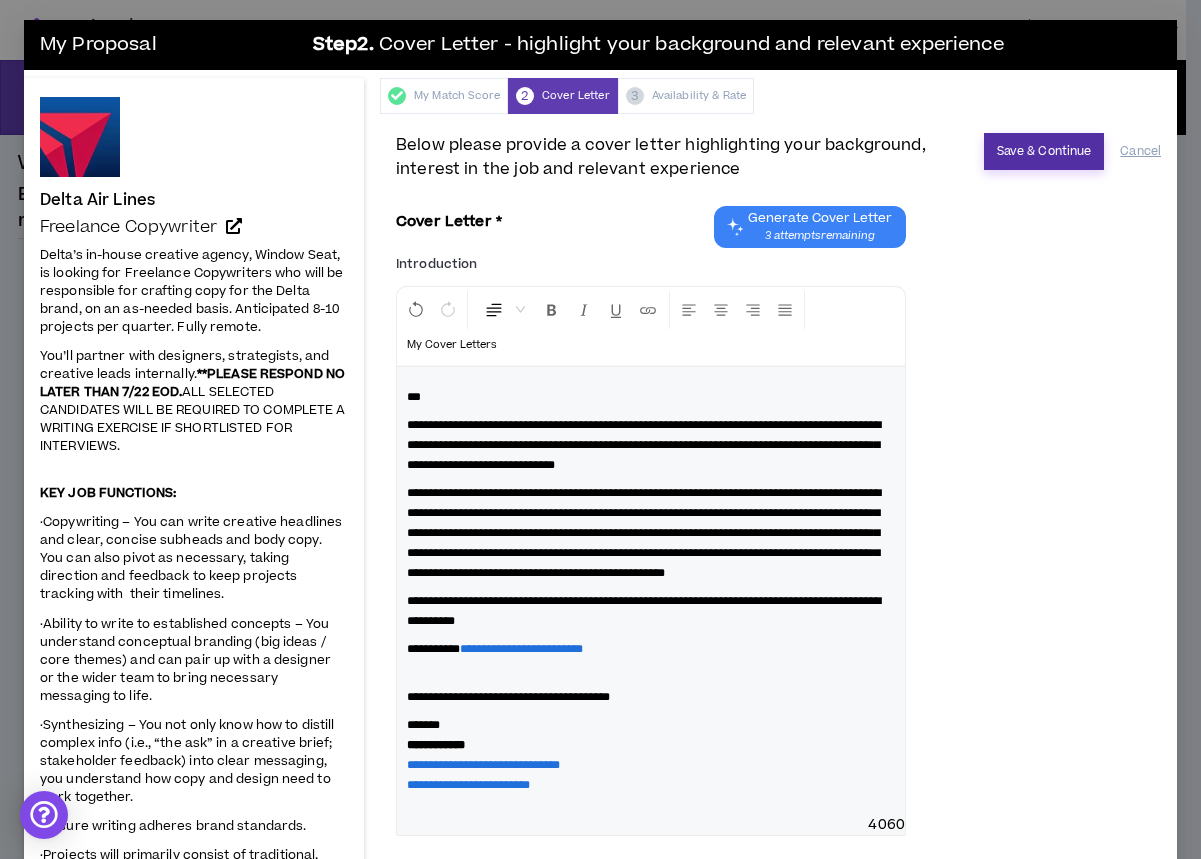click on "Save & Continue" at bounding box center (1044, 151) 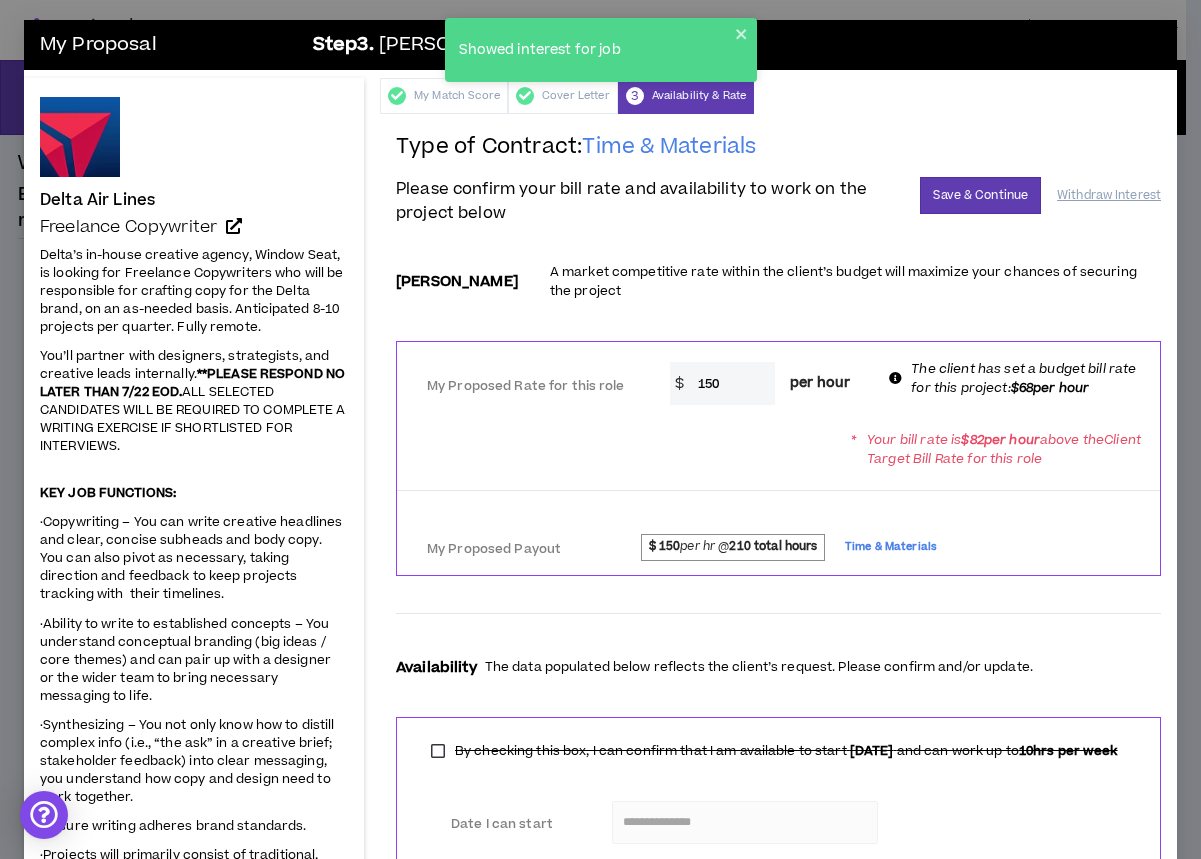 click on "150" at bounding box center [731, 383] 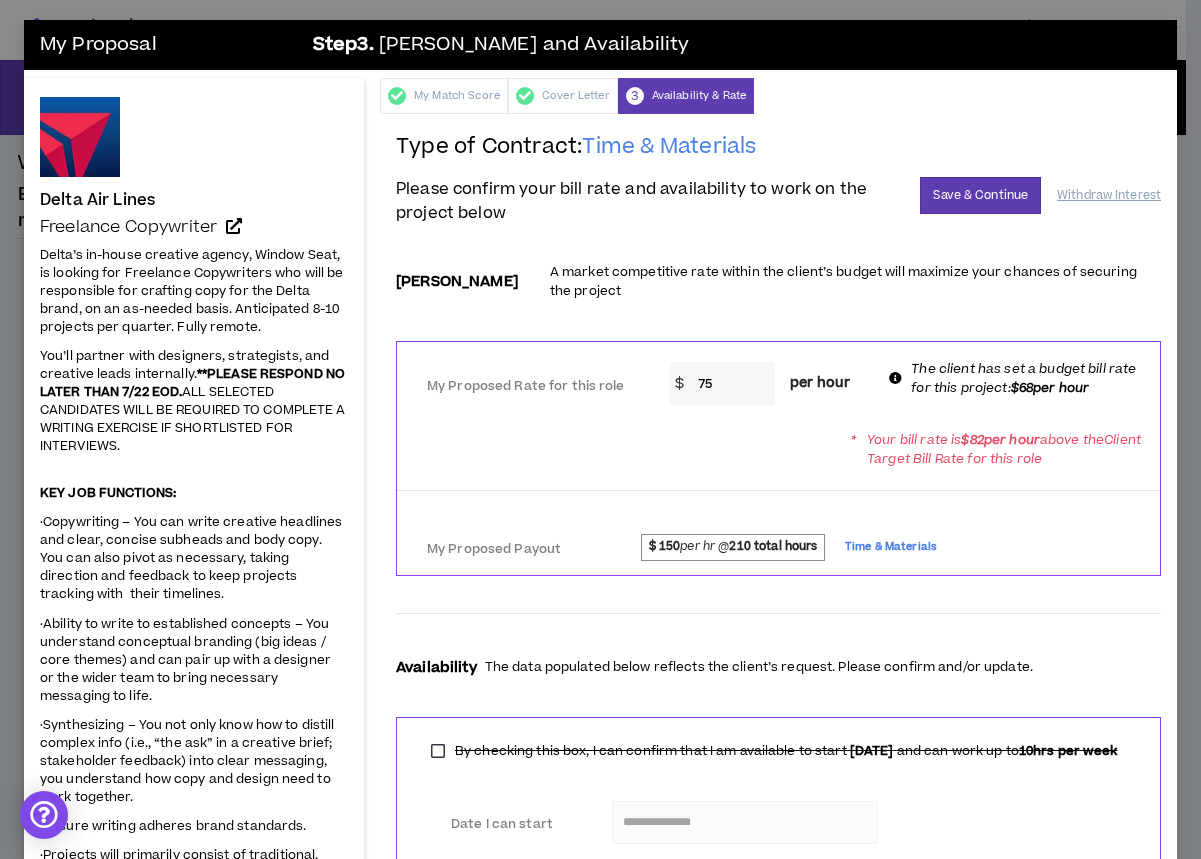 type on "75" 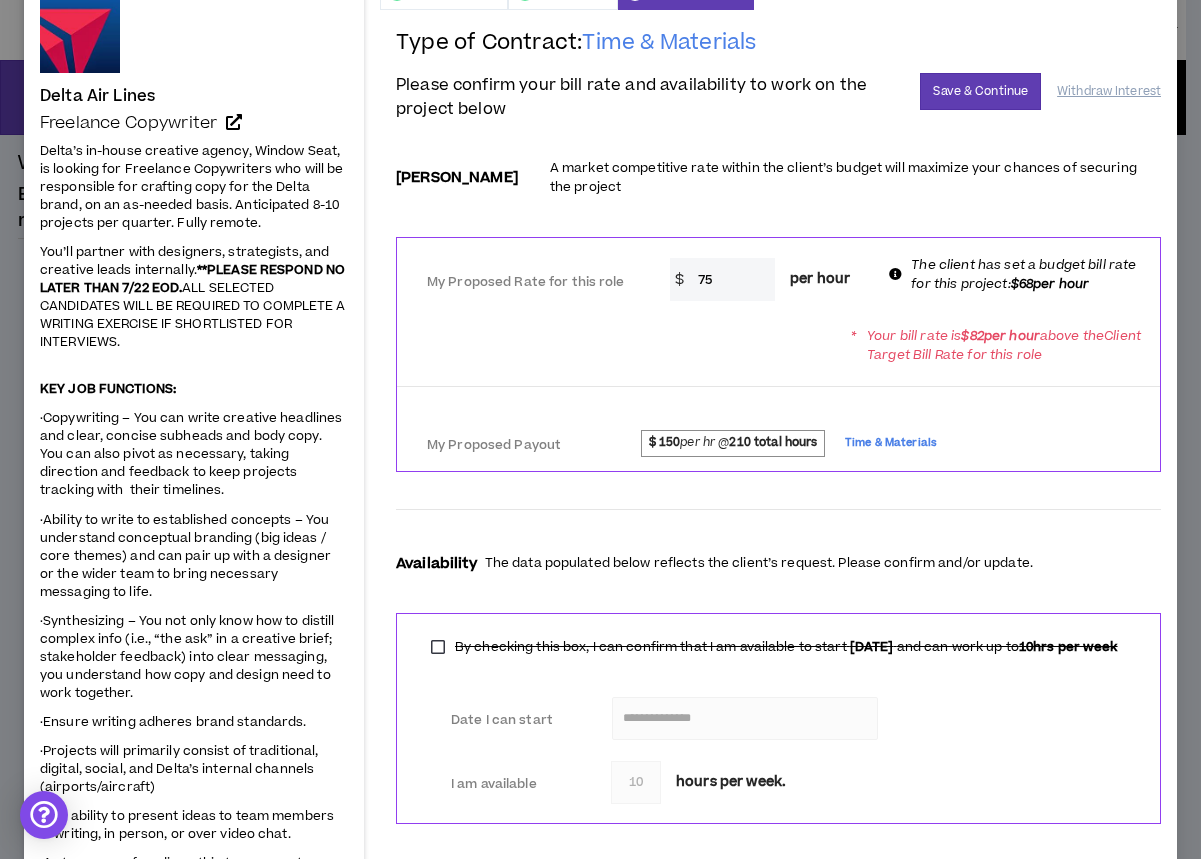 scroll, scrollTop: 108, scrollLeft: 0, axis: vertical 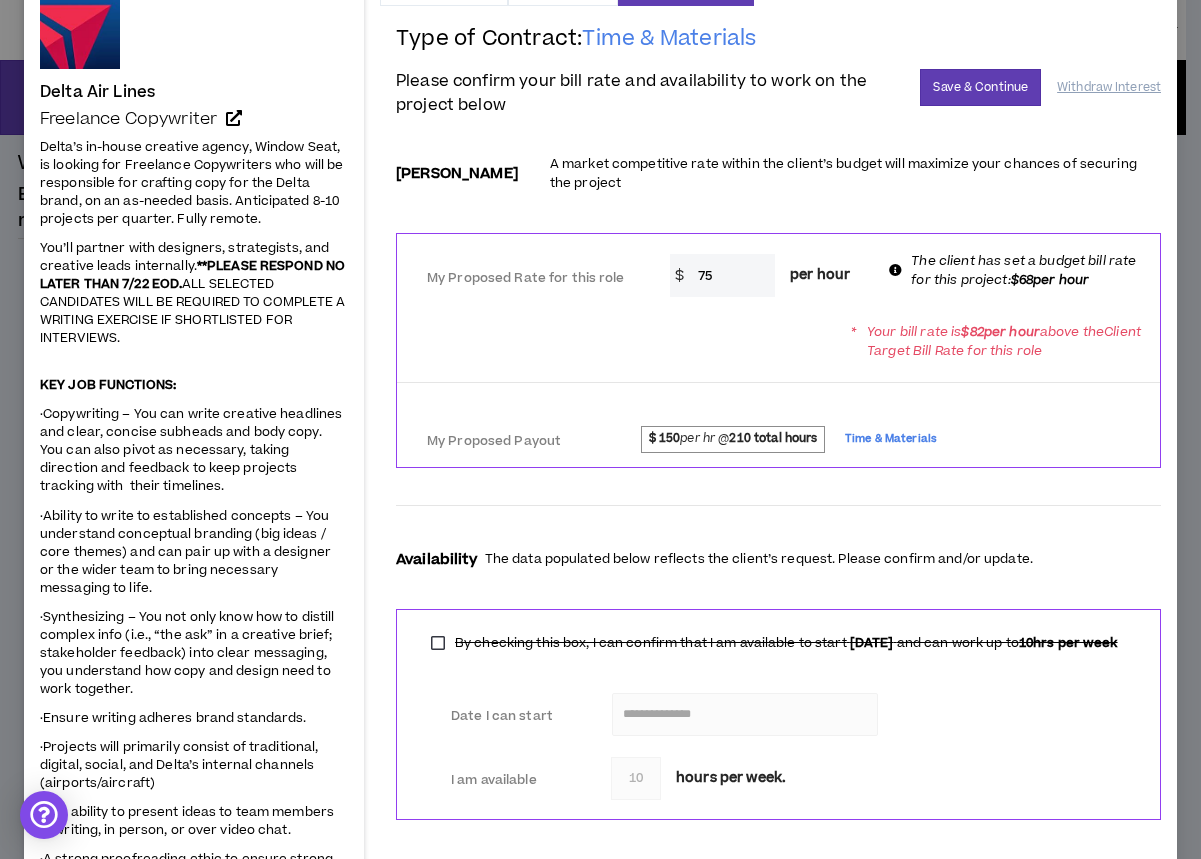 click on "* Your bill rate is  $ 82  per hour  above the  Client Target Bill Rate for this role" at bounding box center (778, 341) 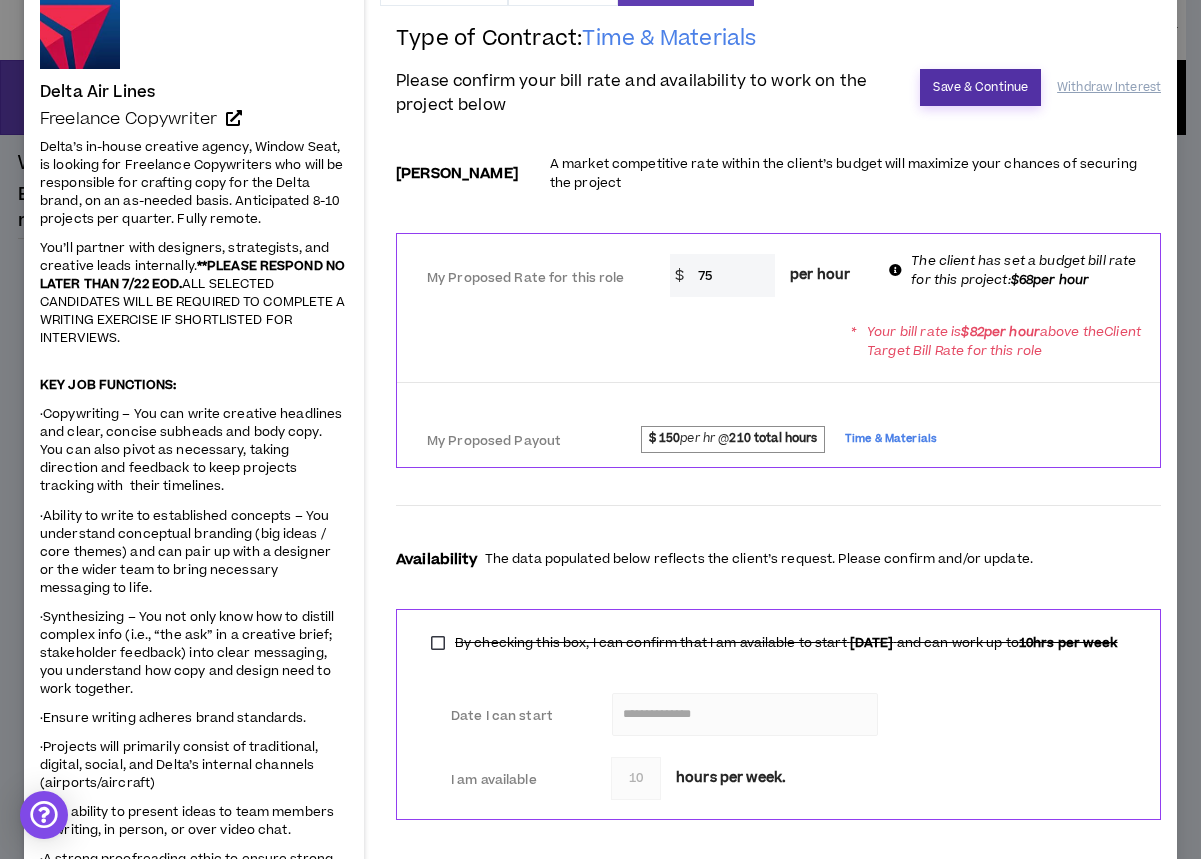 click on "Save & Continue" at bounding box center (980, 87) 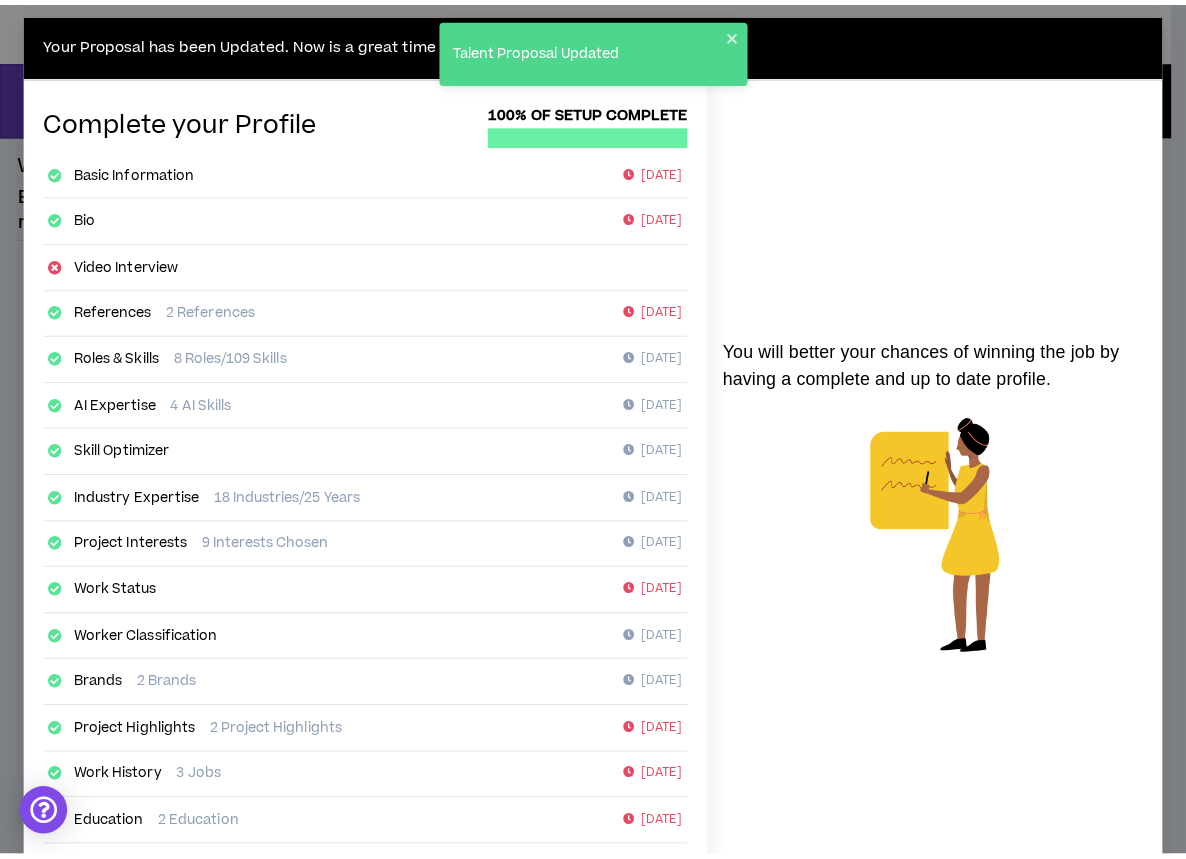 scroll, scrollTop: 193, scrollLeft: 0, axis: vertical 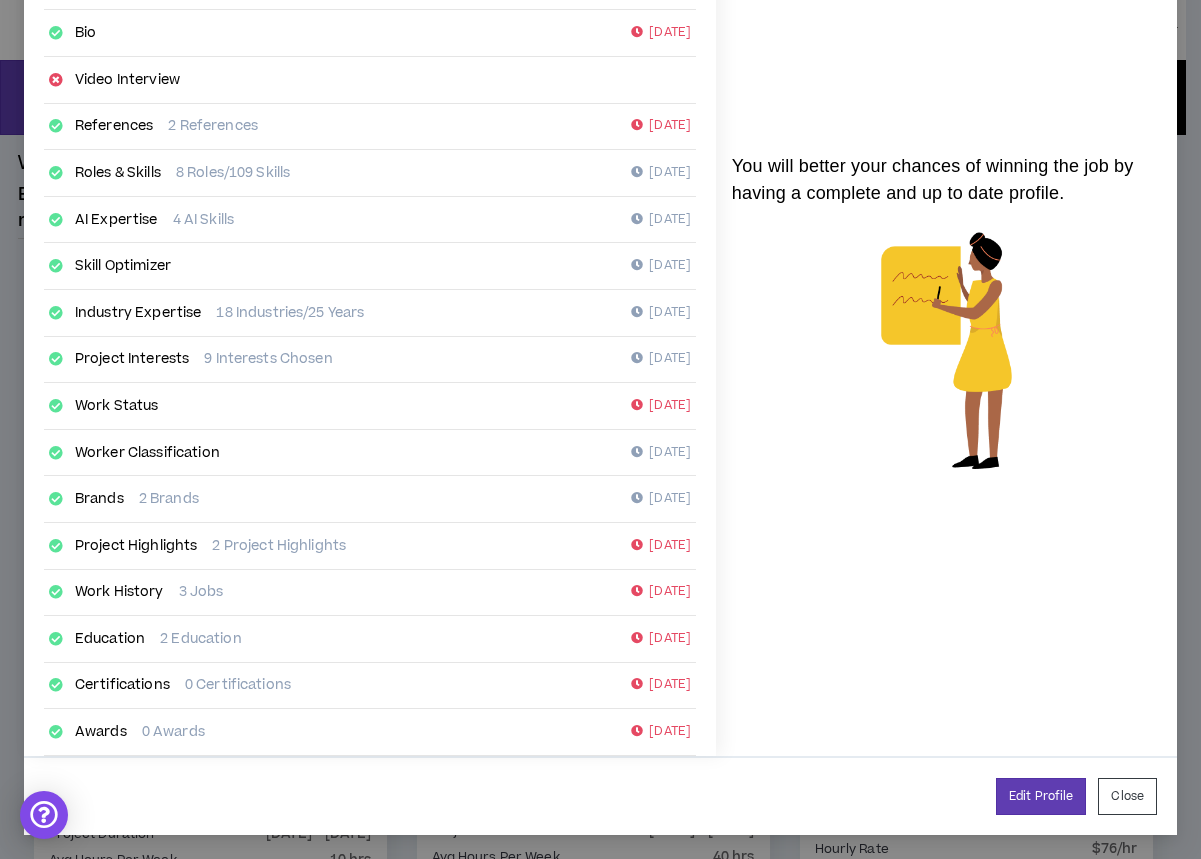 click on "Close" at bounding box center (1127, 796) 